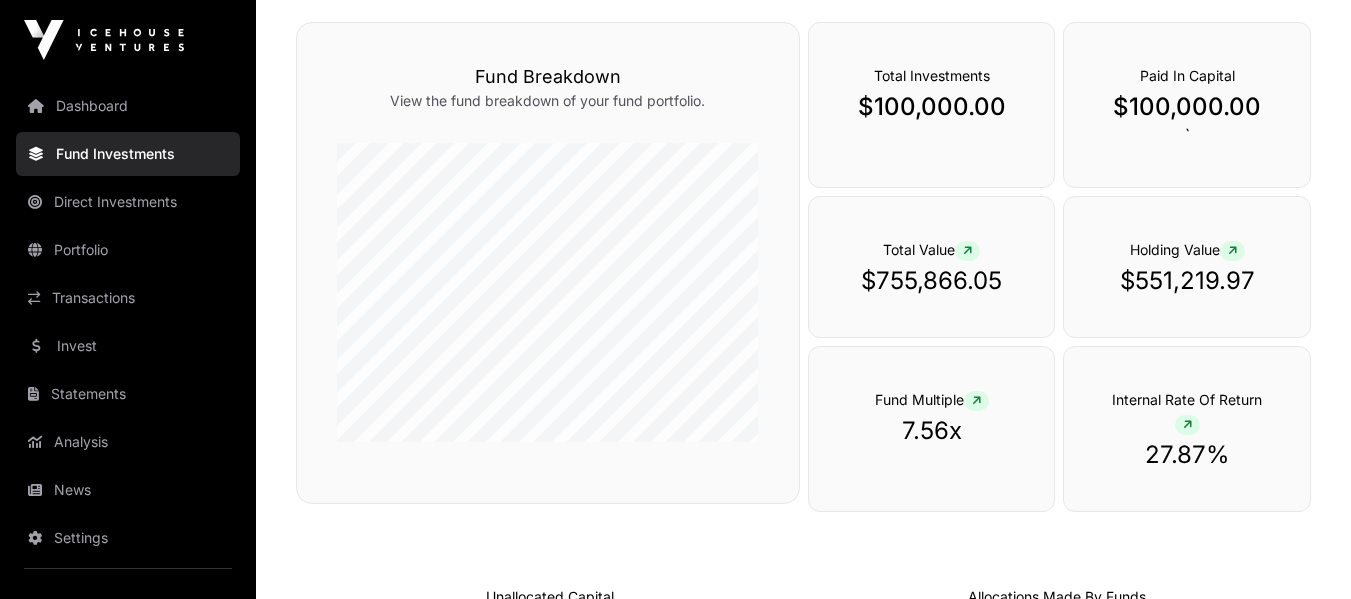 scroll, scrollTop: 0, scrollLeft: 0, axis: both 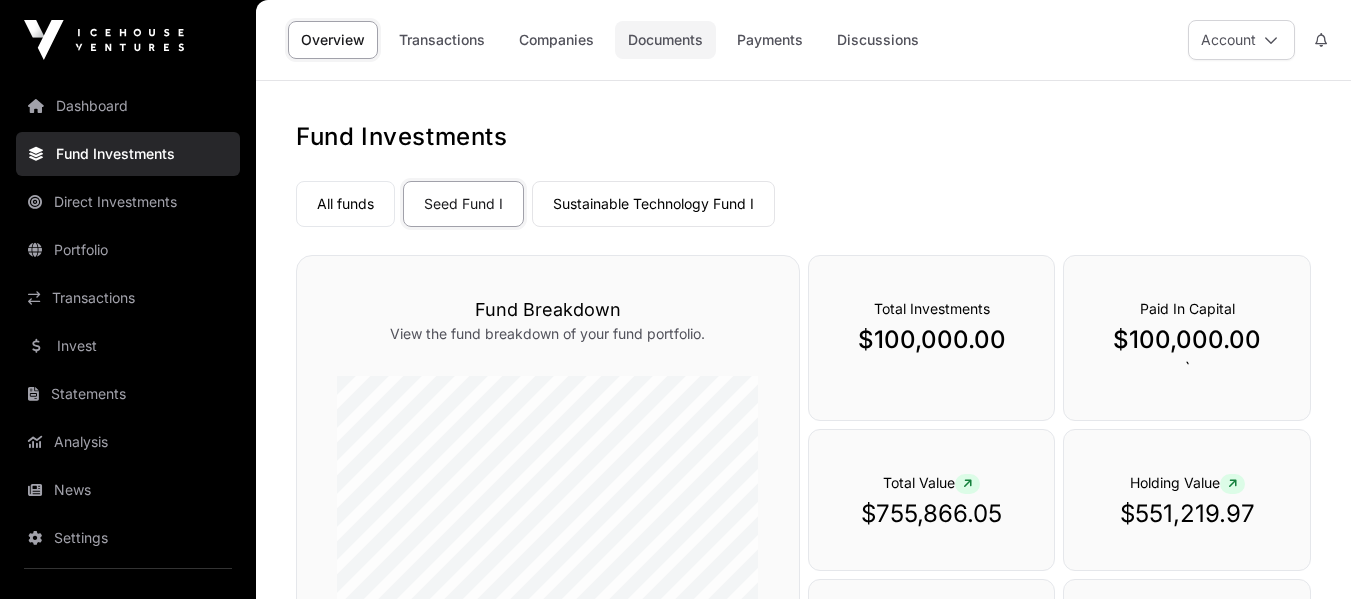 click on "Documents" 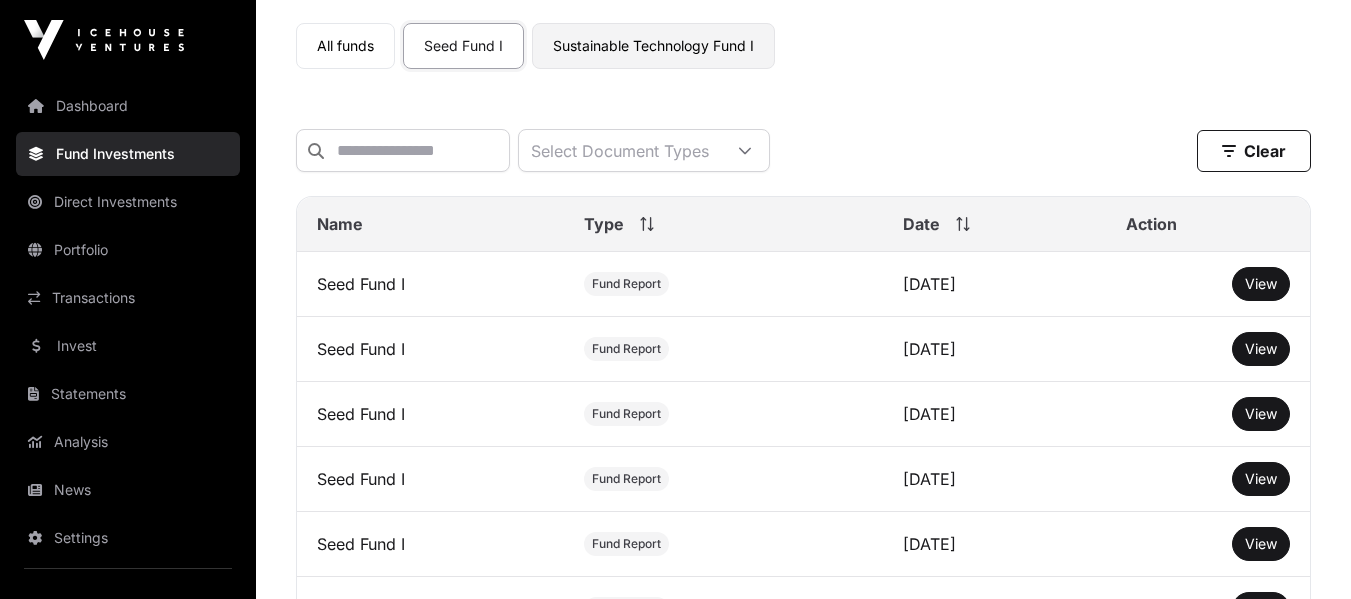 scroll, scrollTop: 159, scrollLeft: 0, axis: vertical 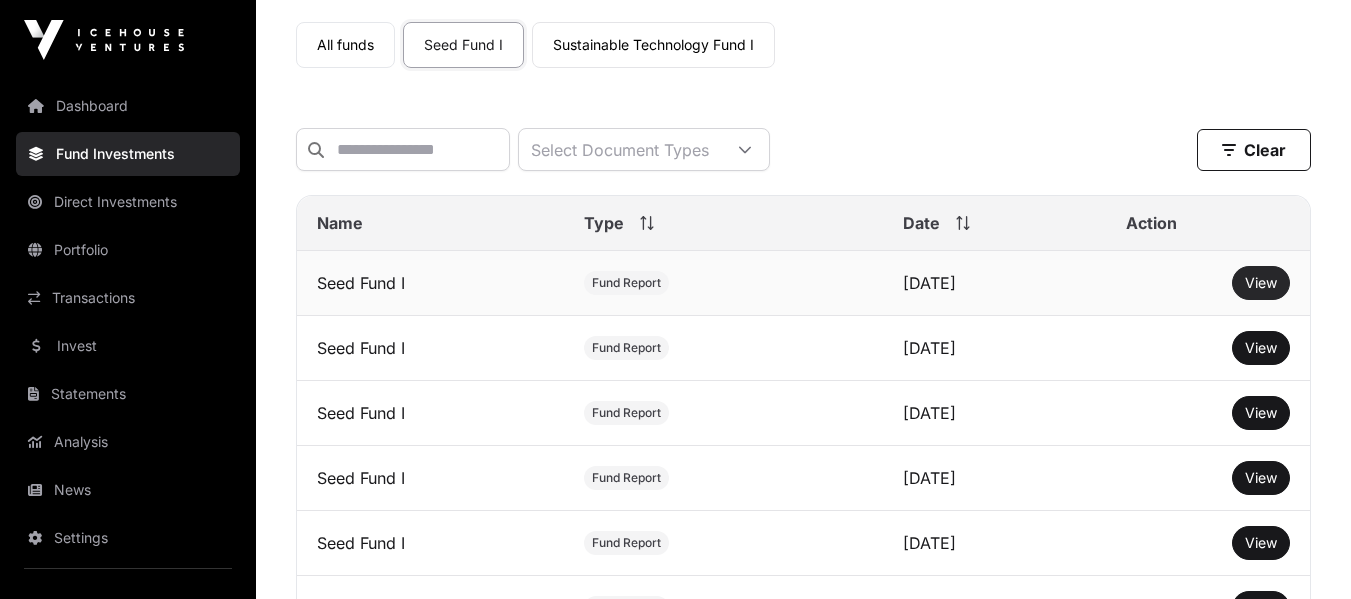 click on "View" 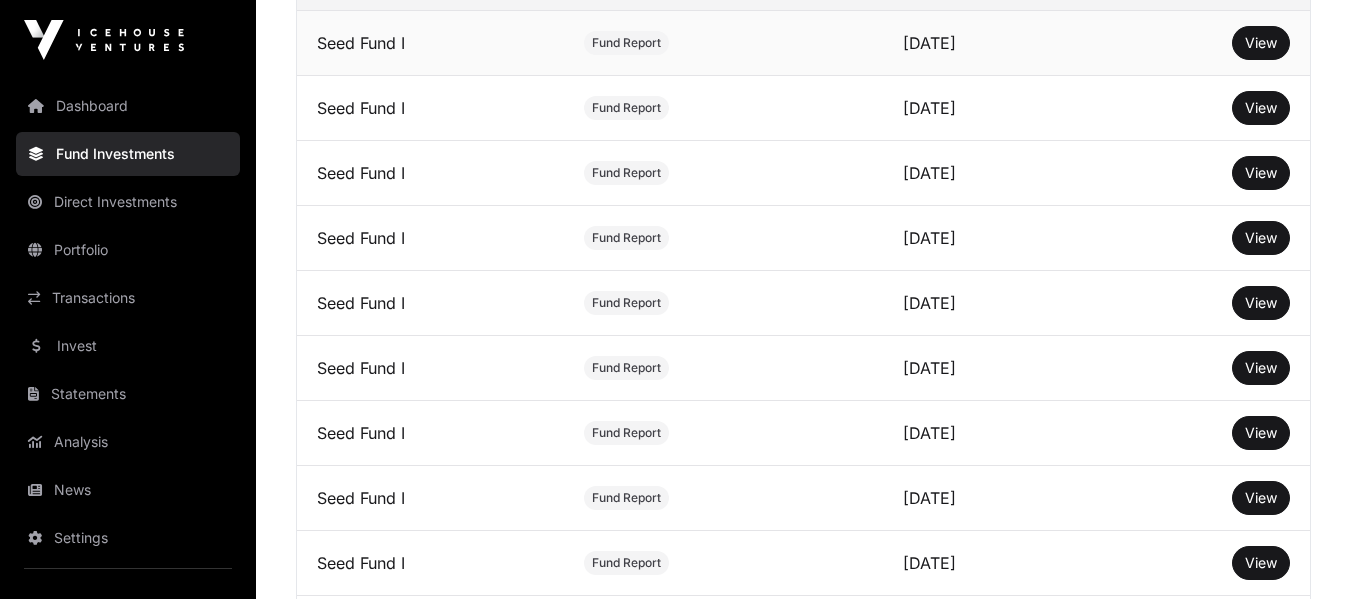 scroll, scrollTop: 400, scrollLeft: 0, axis: vertical 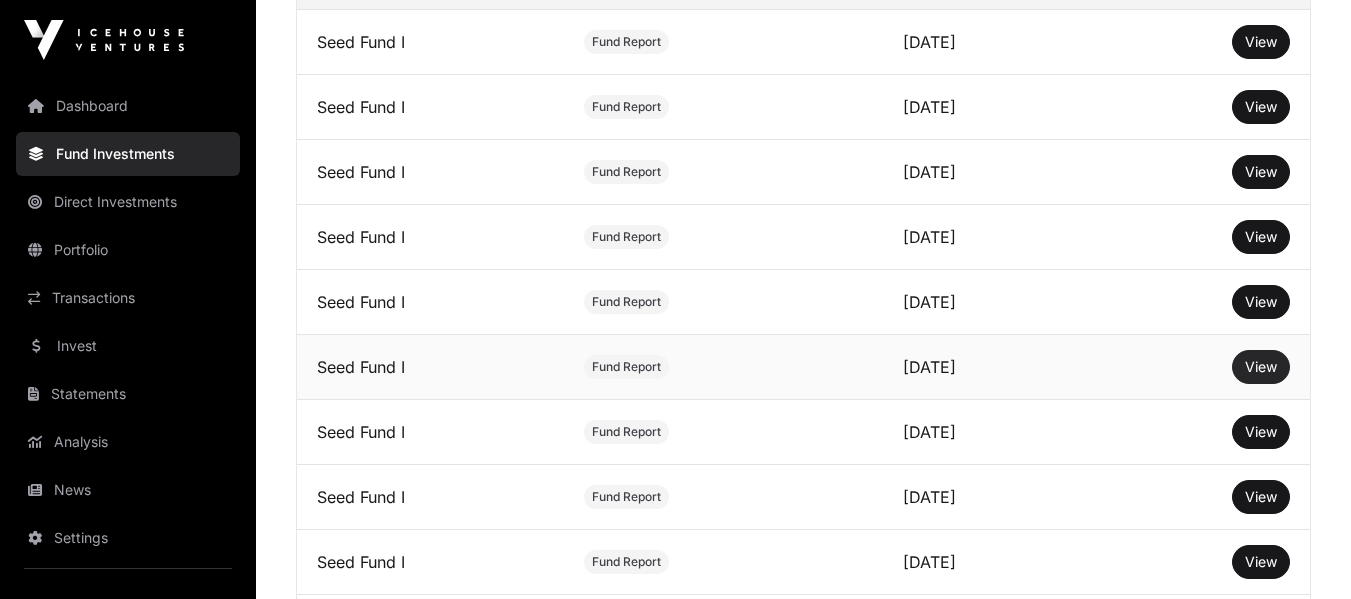 click on "View" 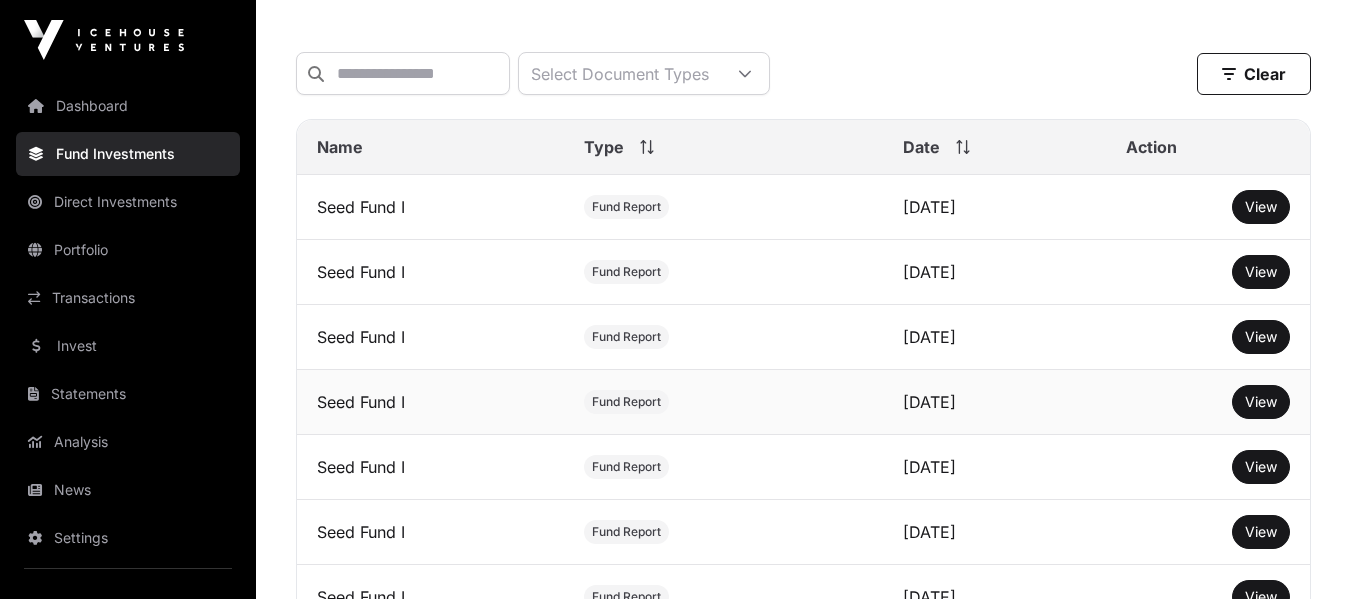 scroll, scrollTop: 0, scrollLeft: 0, axis: both 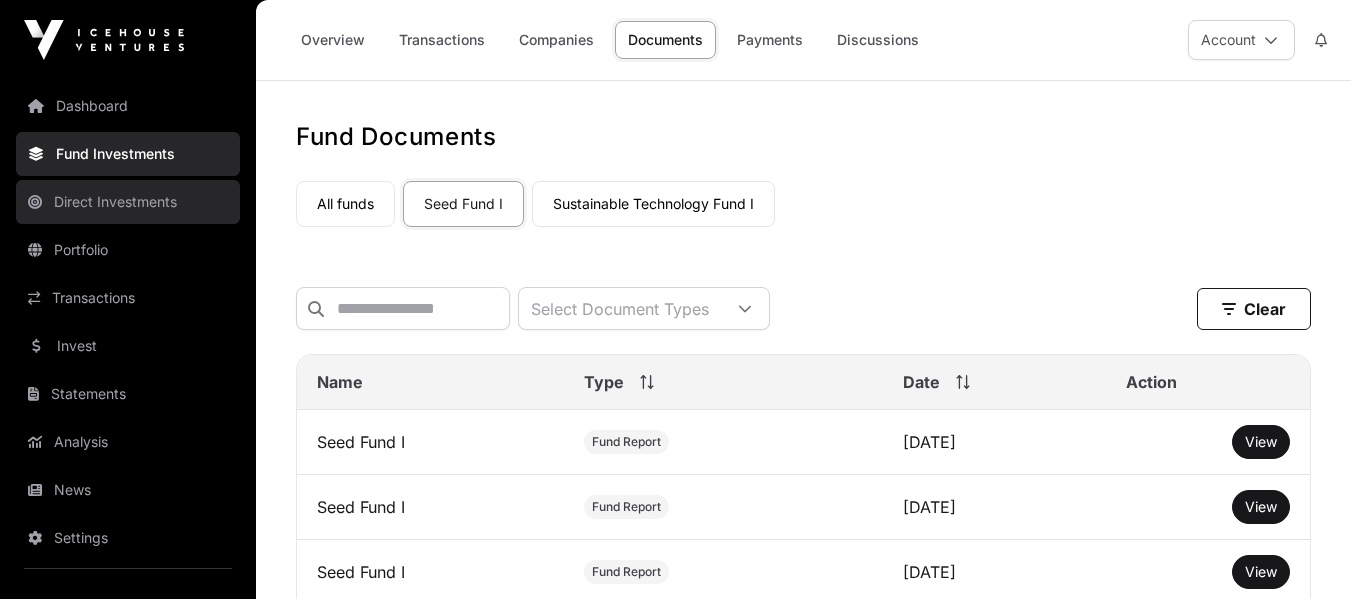 click on "Direct Investments" 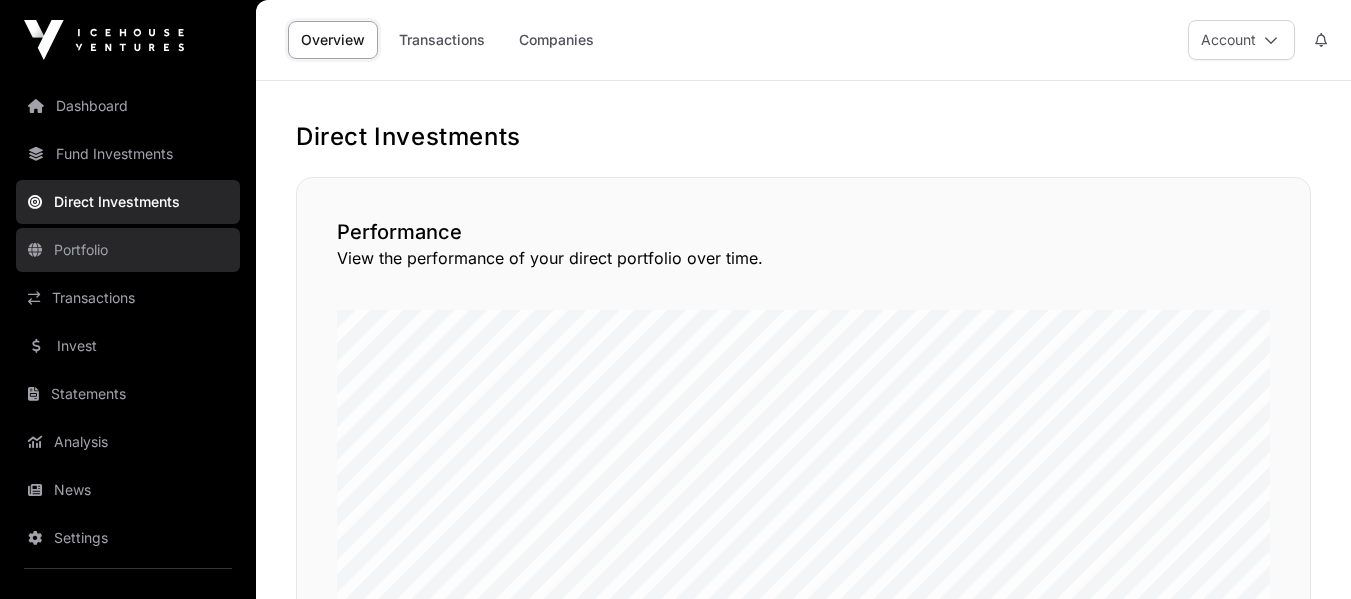 click on "Portfolio" 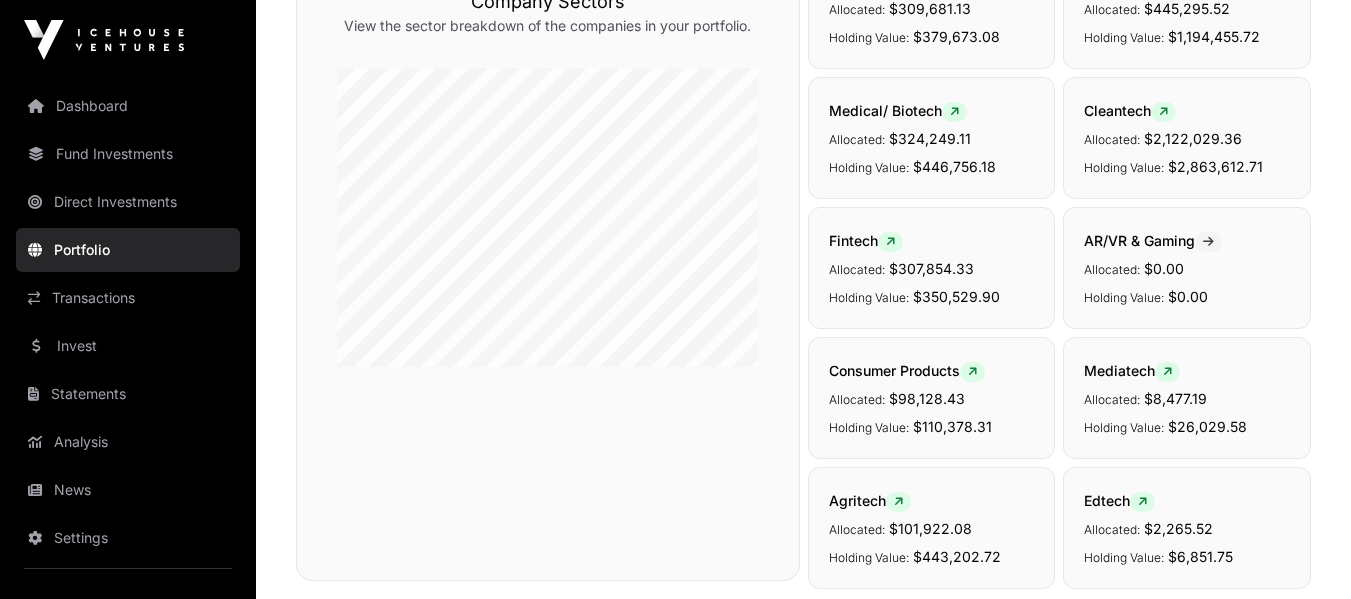 scroll, scrollTop: 0, scrollLeft: 0, axis: both 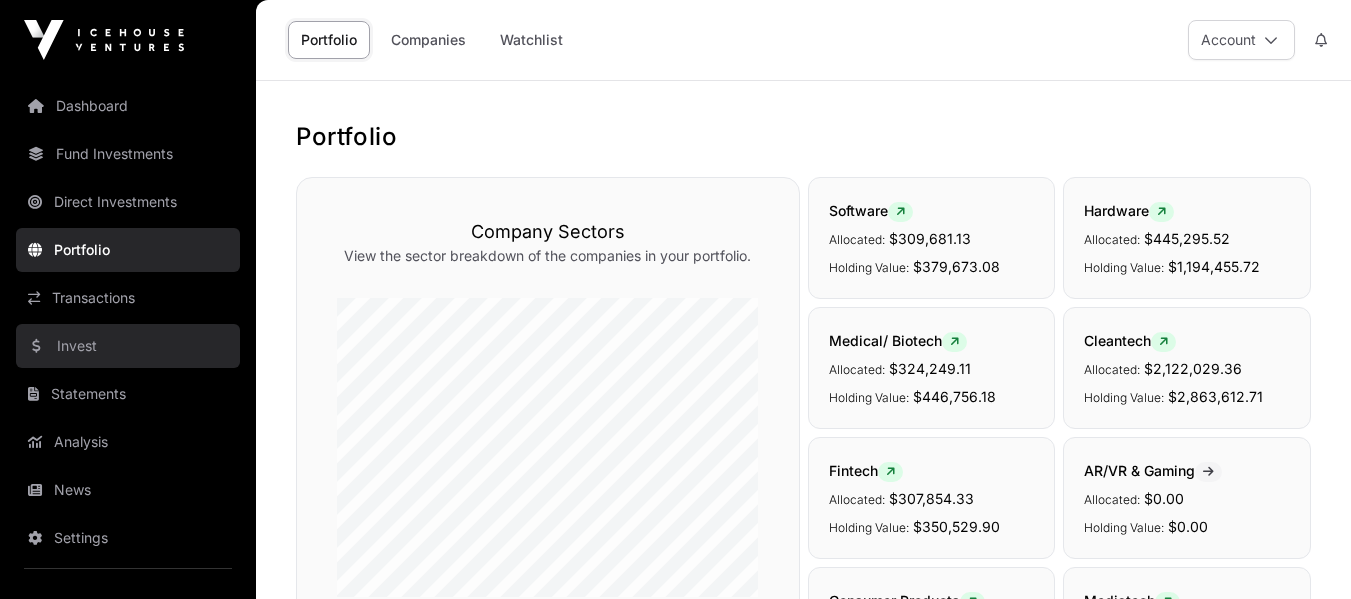 click on "Invest" 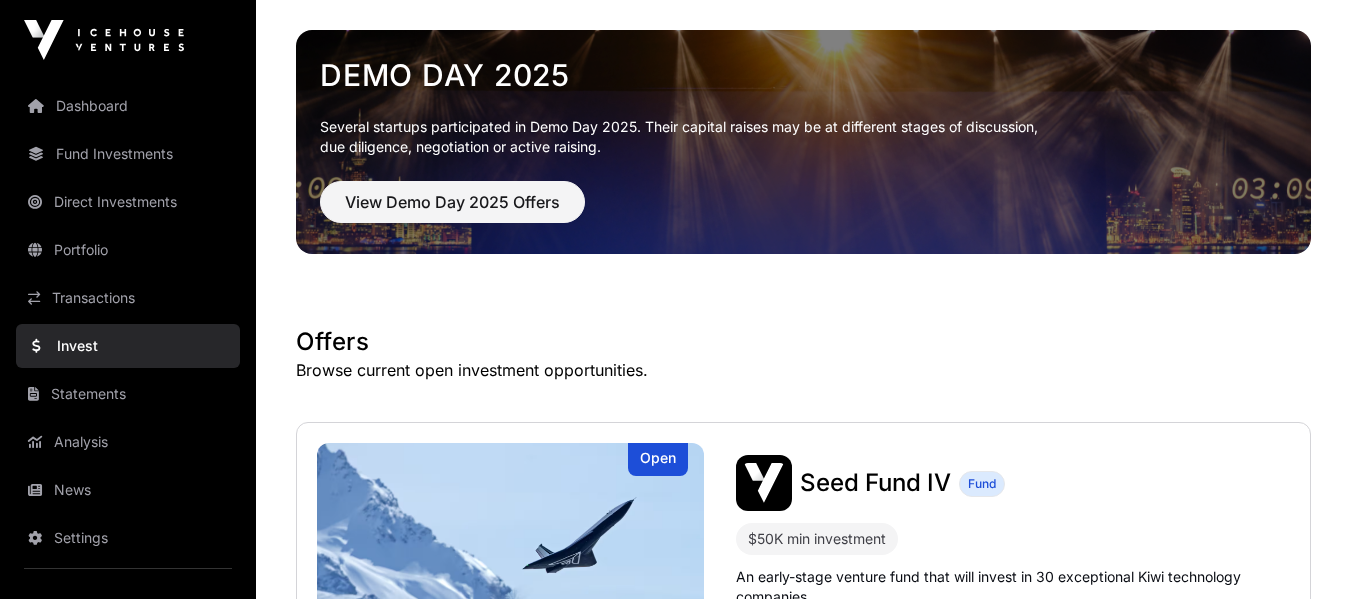 scroll, scrollTop: 0, scrollLeft: 0, axis: both 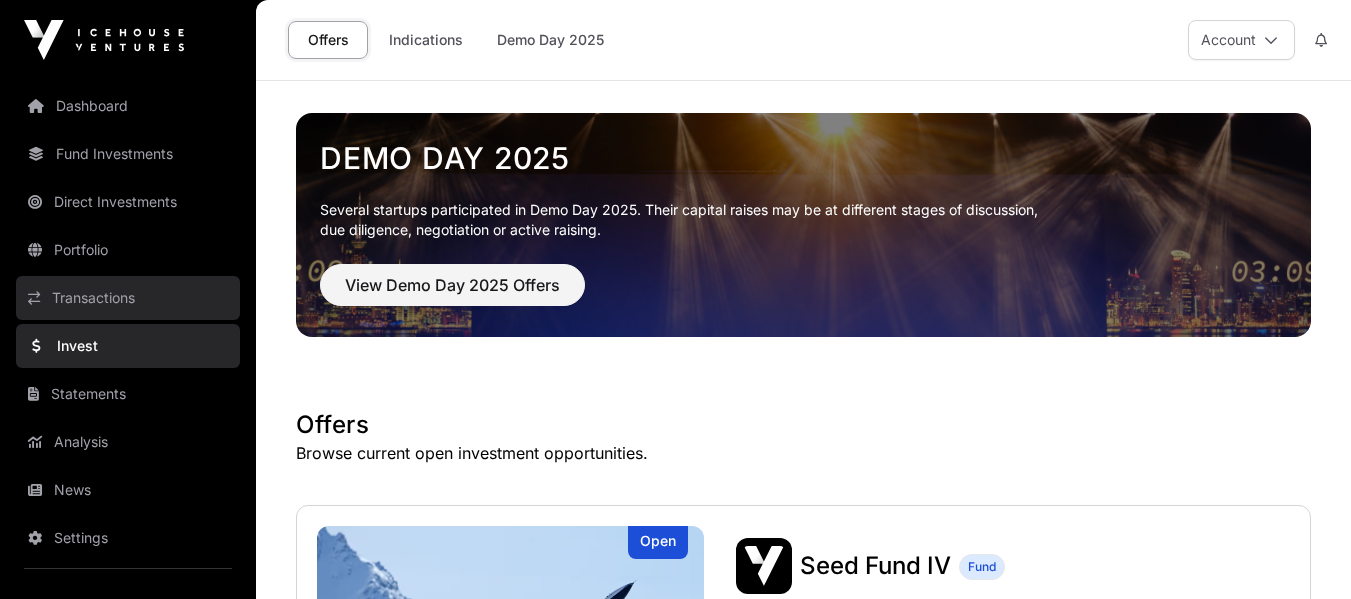 click on "Transactions" 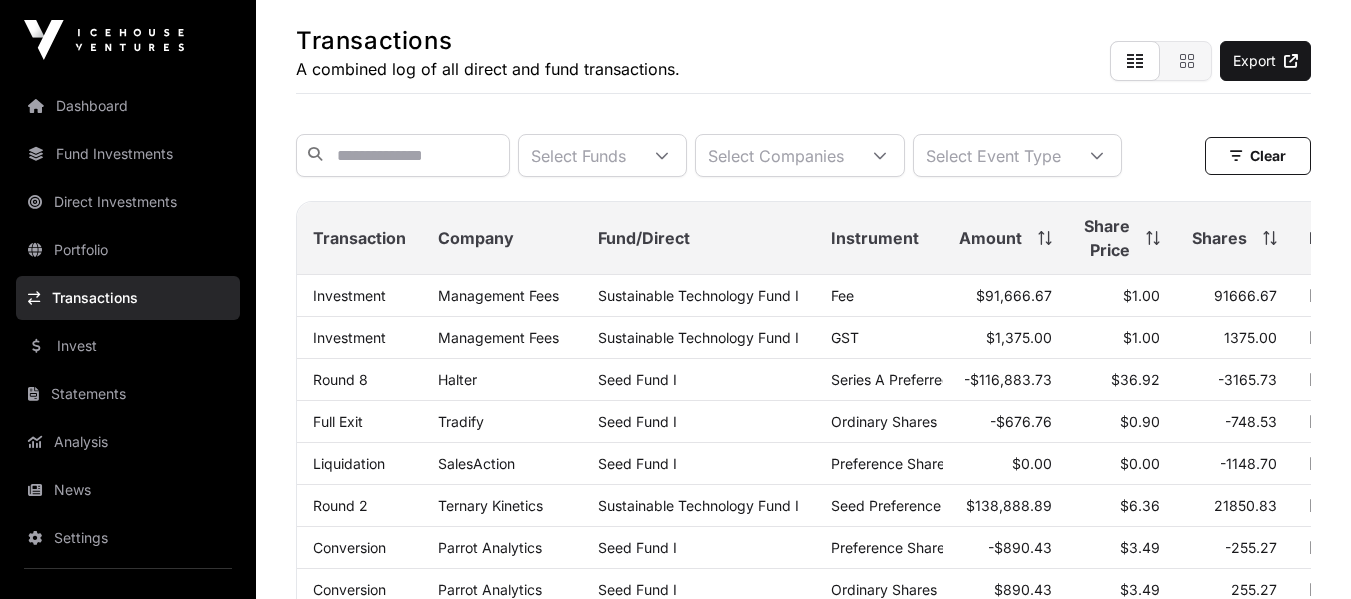 scroll, scrollTop: 0, scrollLeft: 0, axis: both 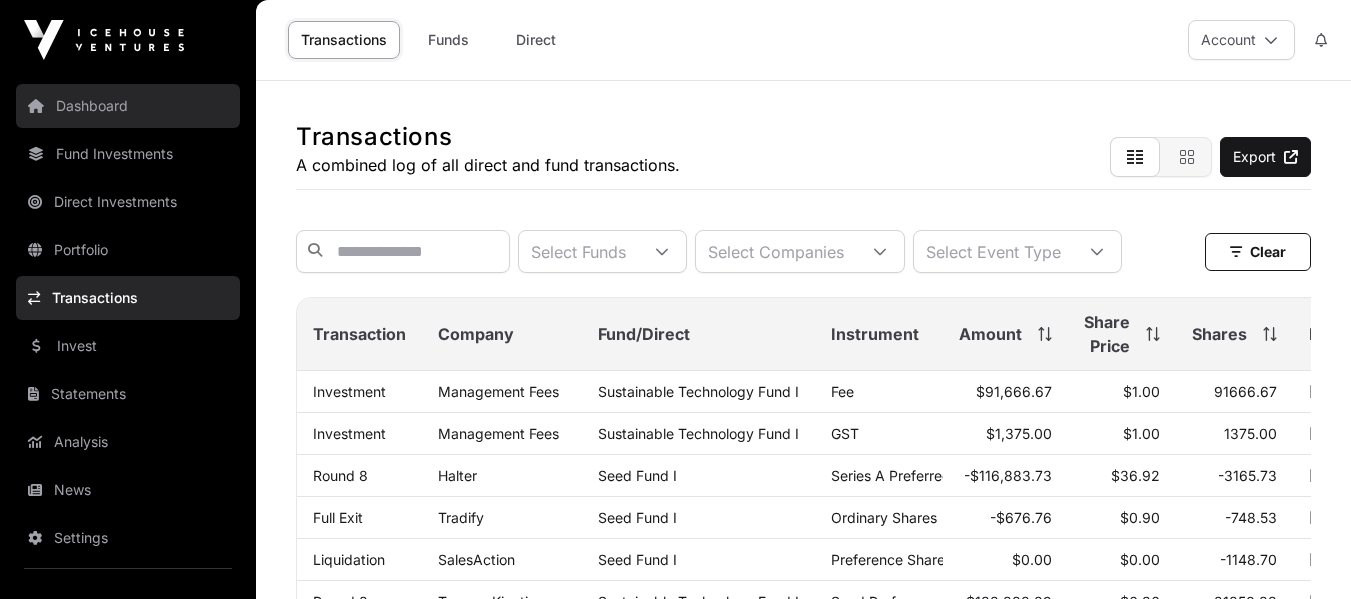 click on "Dashboard" 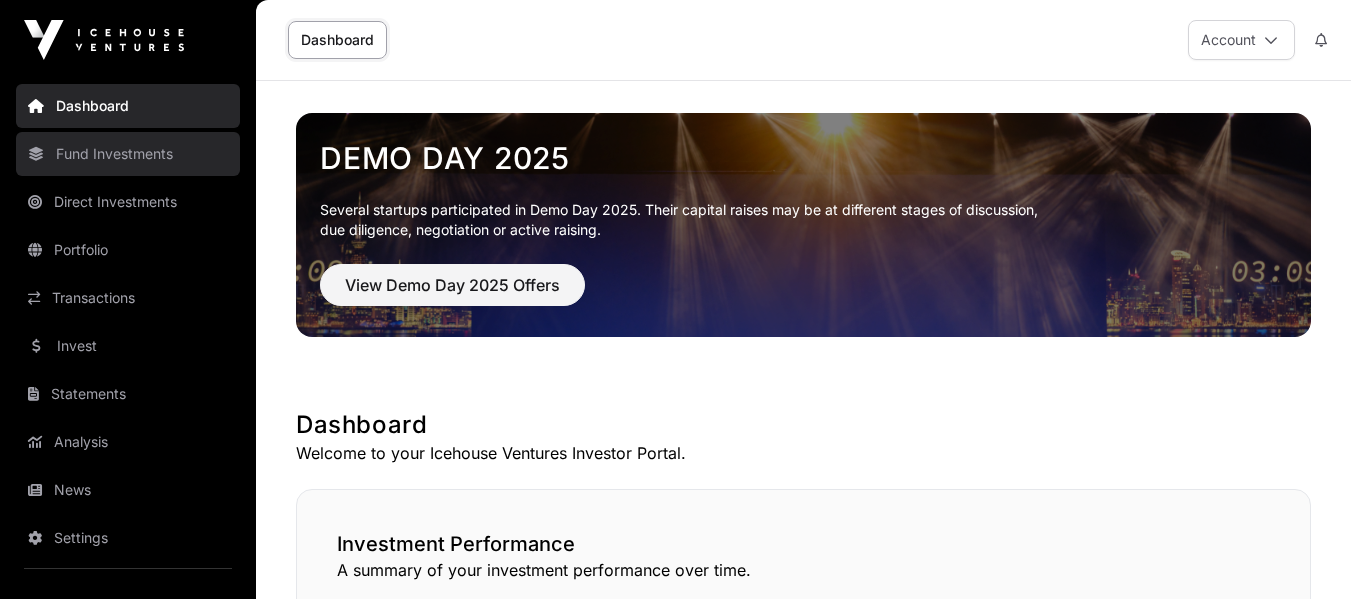 click on "Fund Investments" 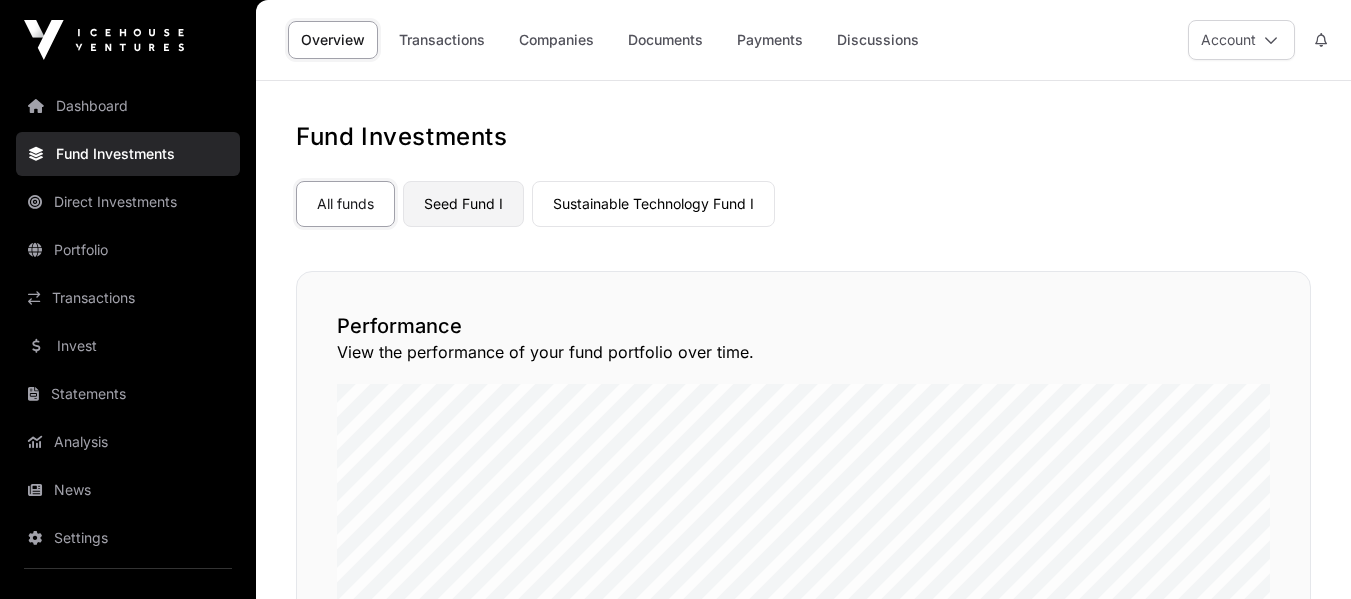 click on "Seed Fund I" 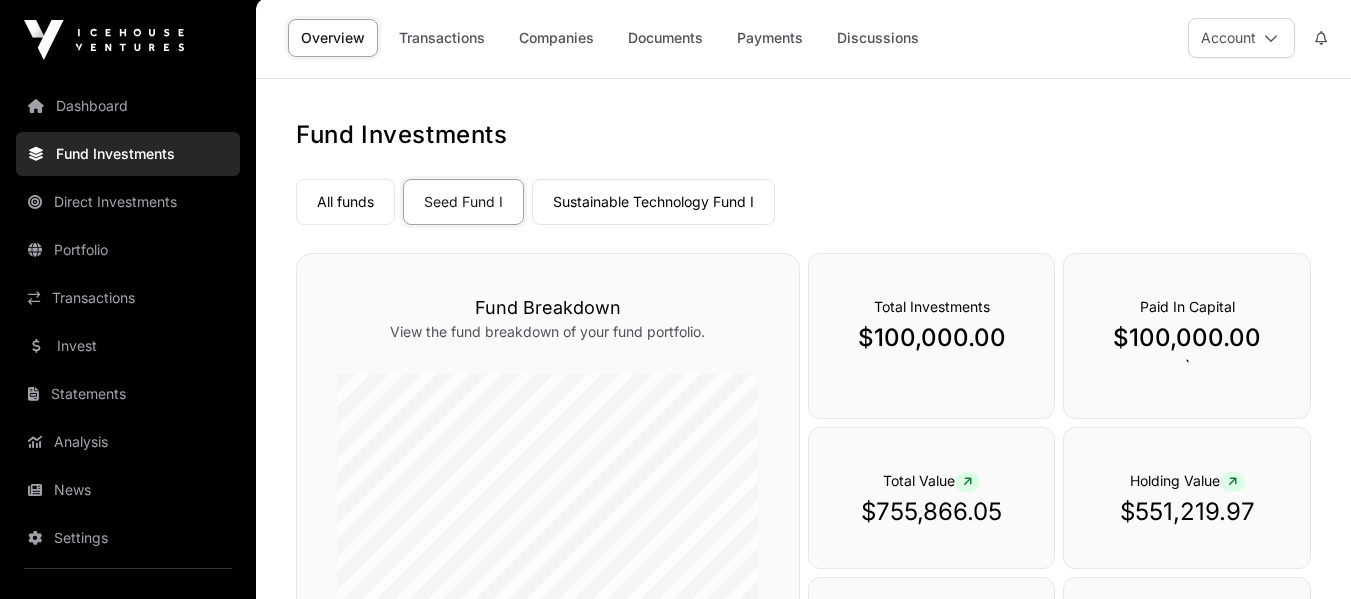 scroll, scrollTop: 0, scrollLeft: 0, axis: both 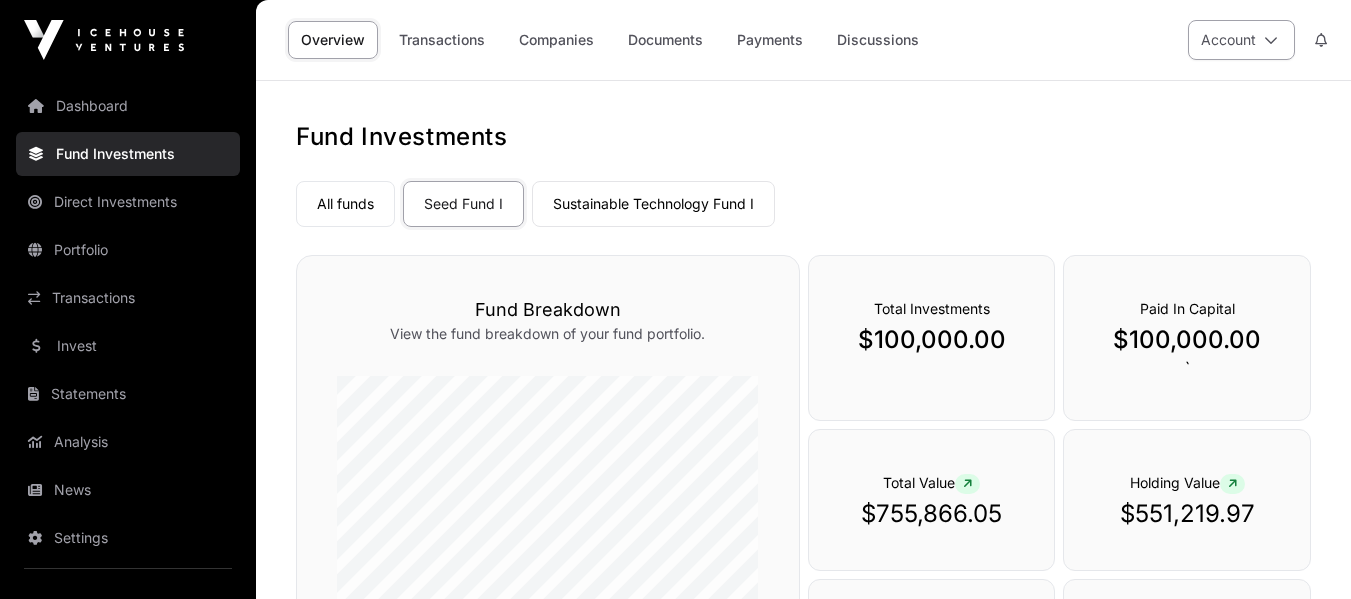 click on "Account" 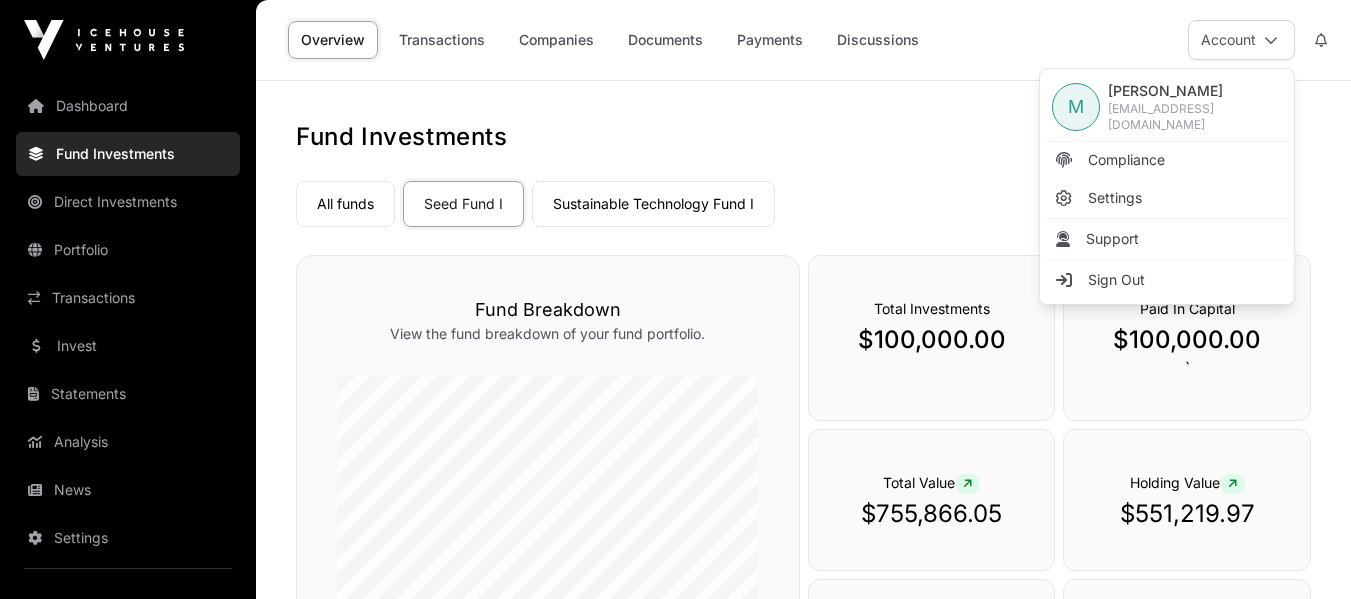 click on "Fund Investments" 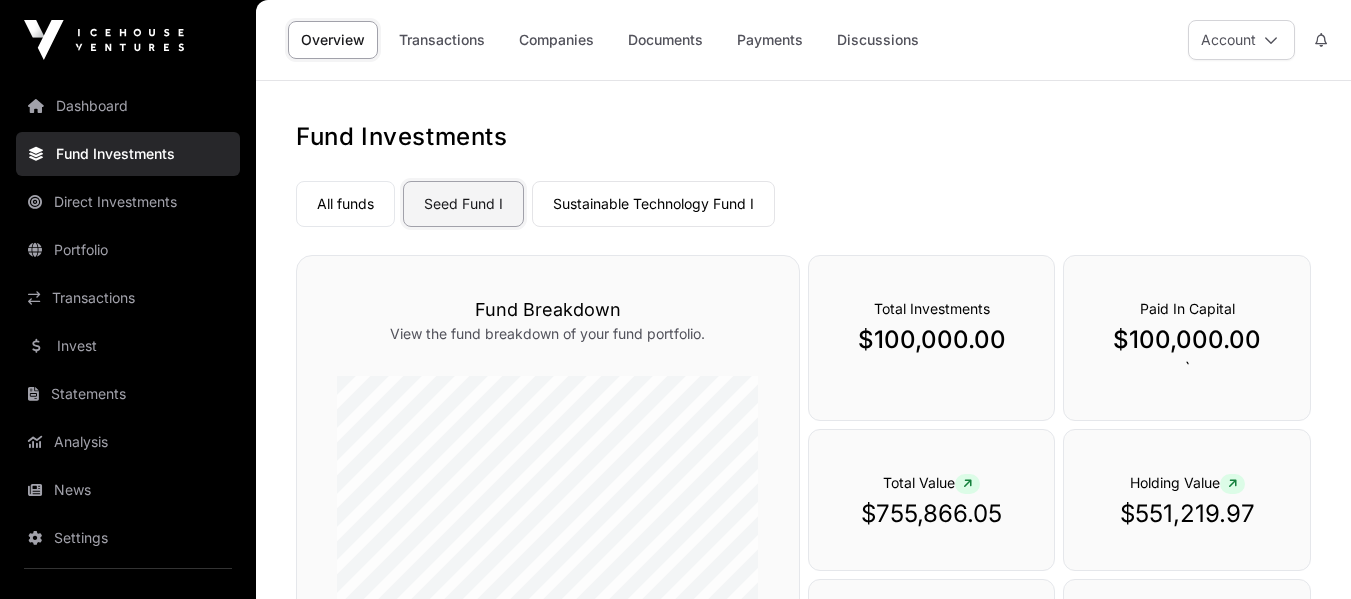 click on "Seed Fund I" 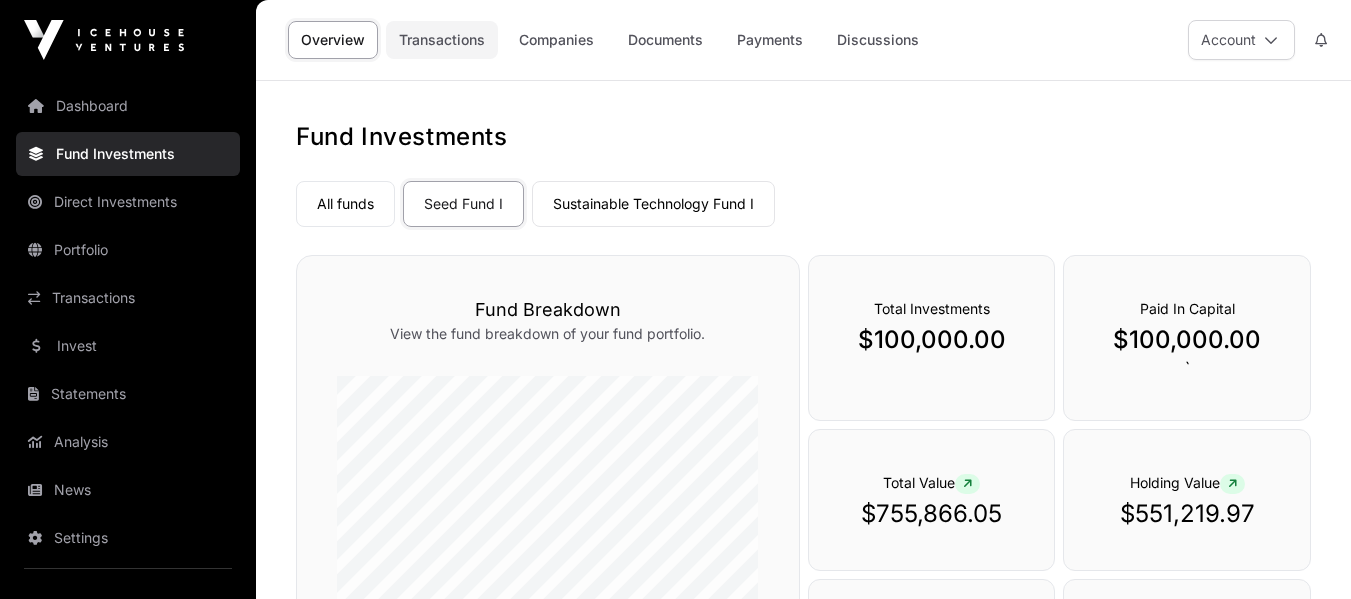 click on "Transactions" 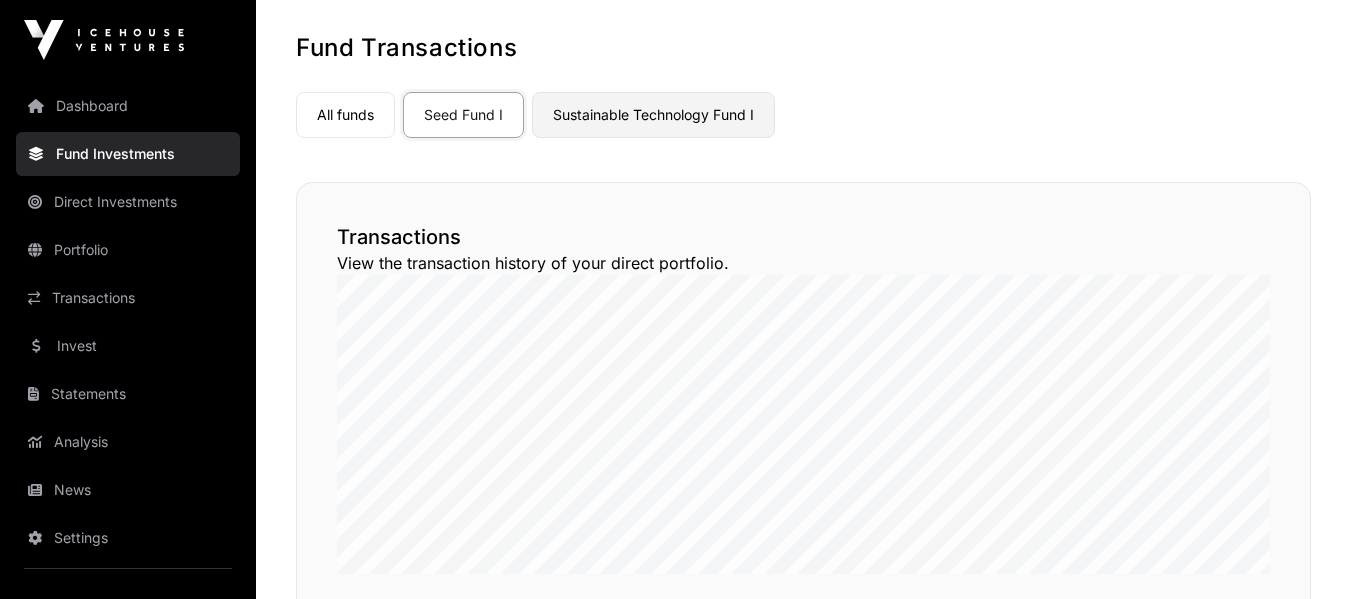 scroll, scrollTop: 0, scrollLeft: 0, axis: both 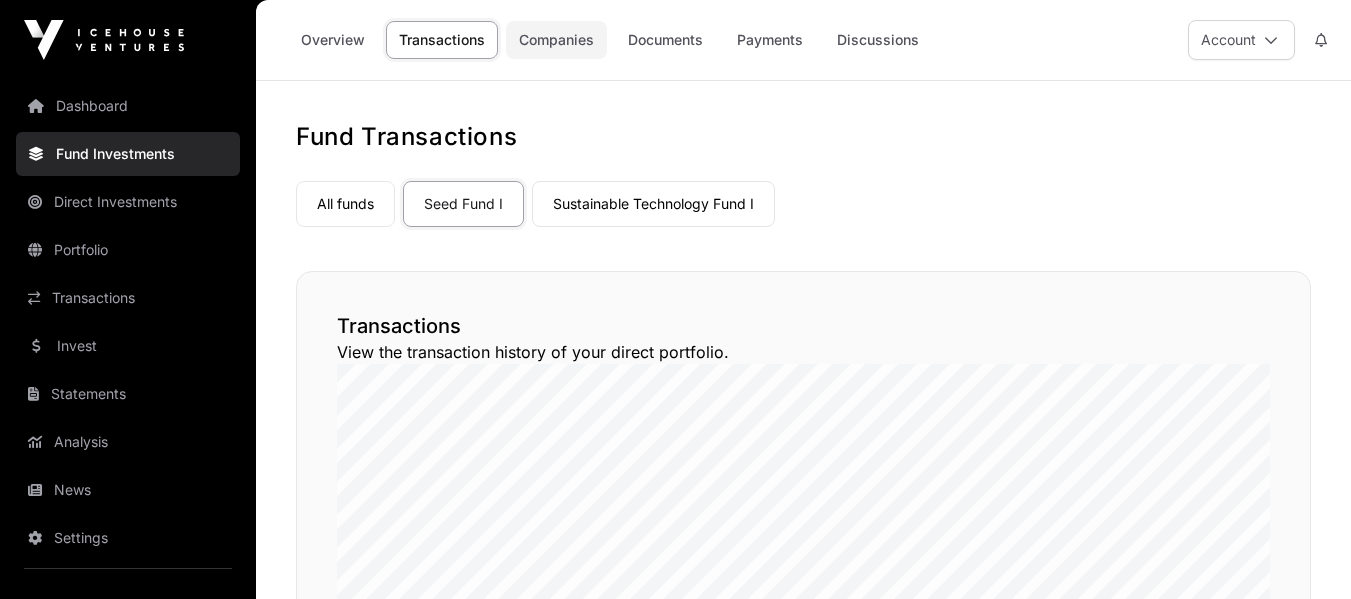 click on "Companies" 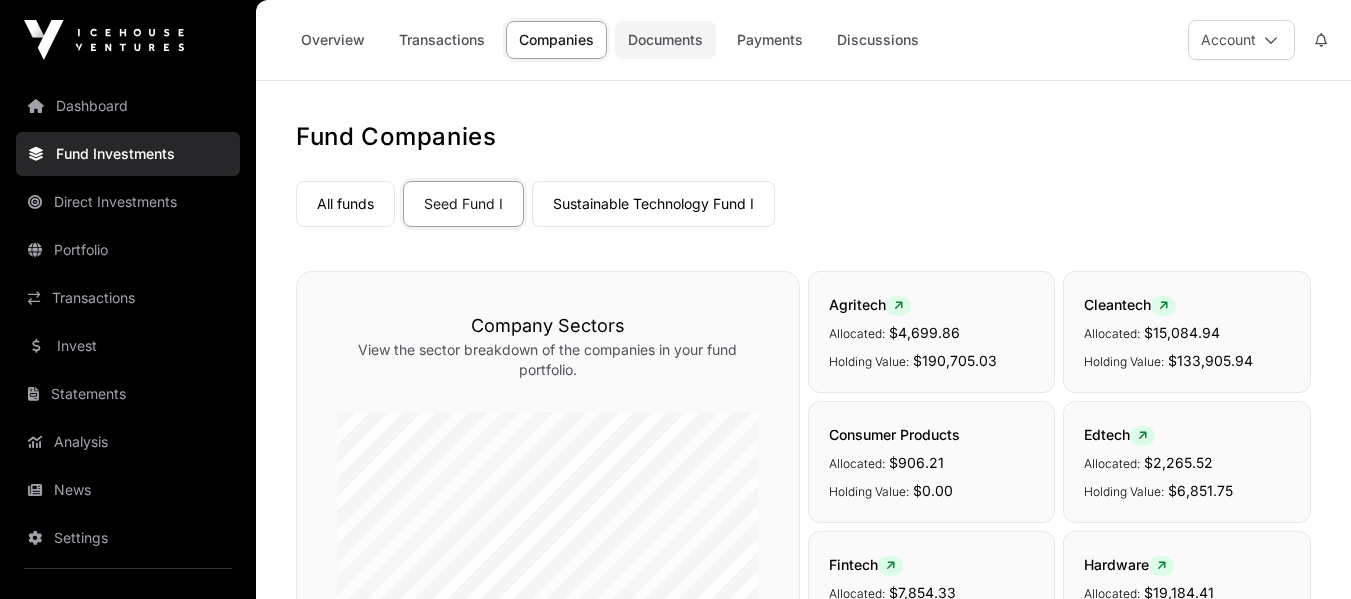 click on "Documents" 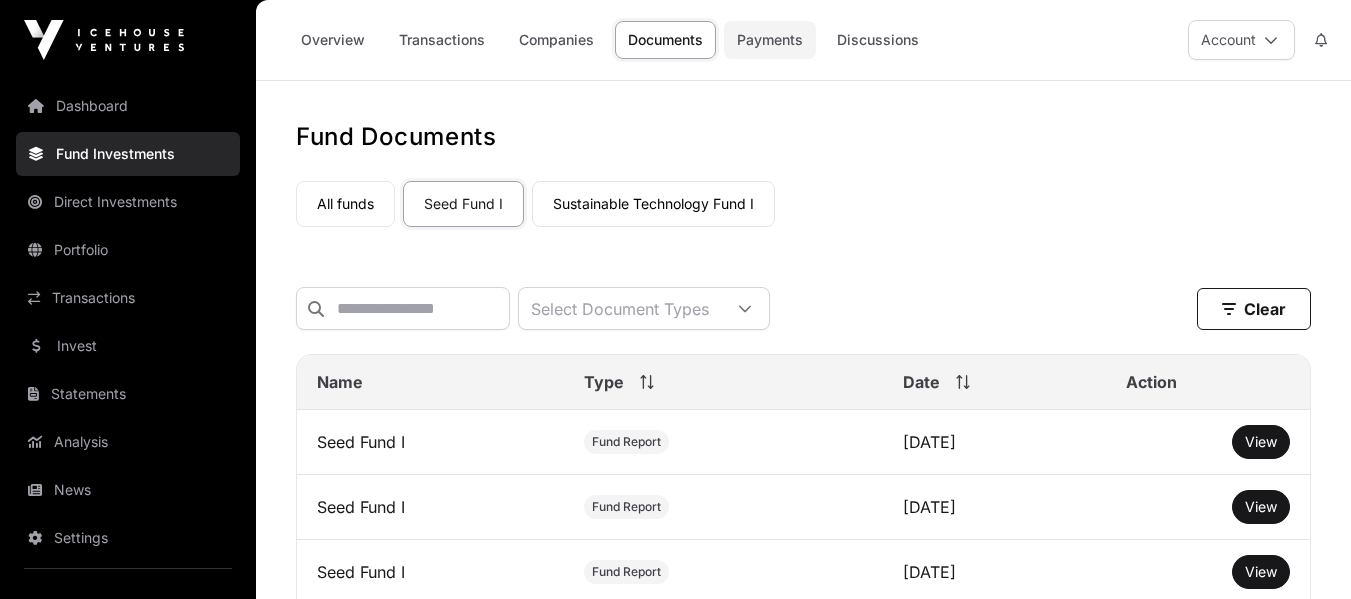 click on "Payments" 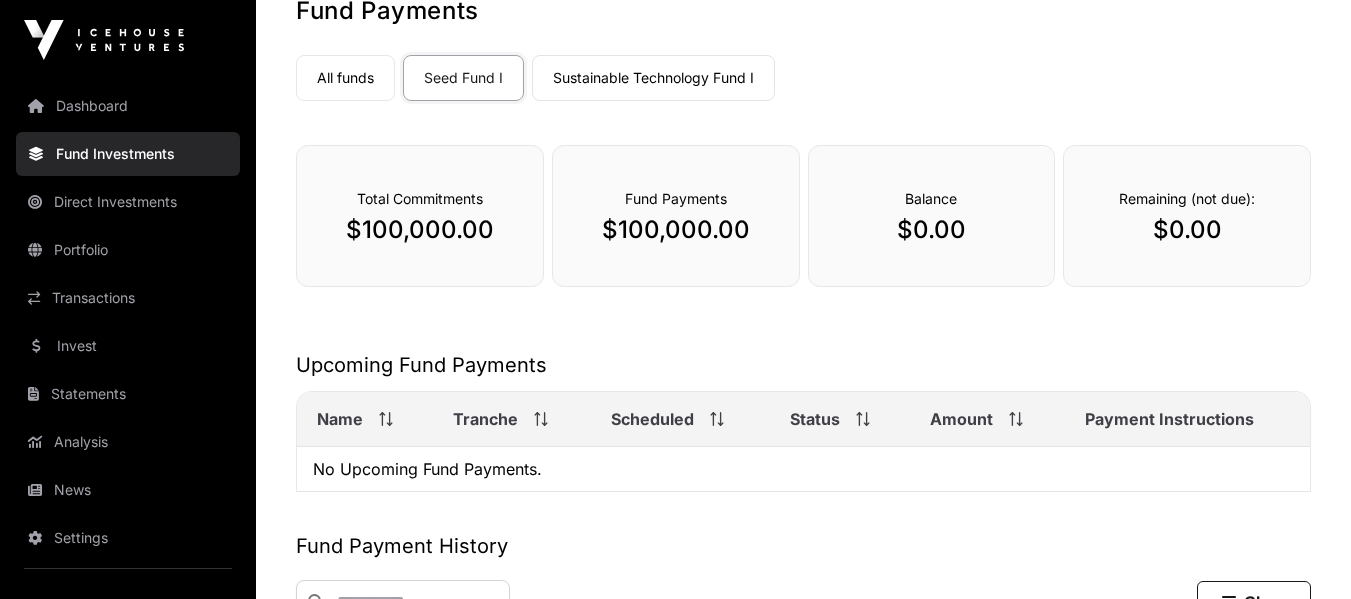 scroll, scrollTop: 0, scrollLeft: 0, axis: both 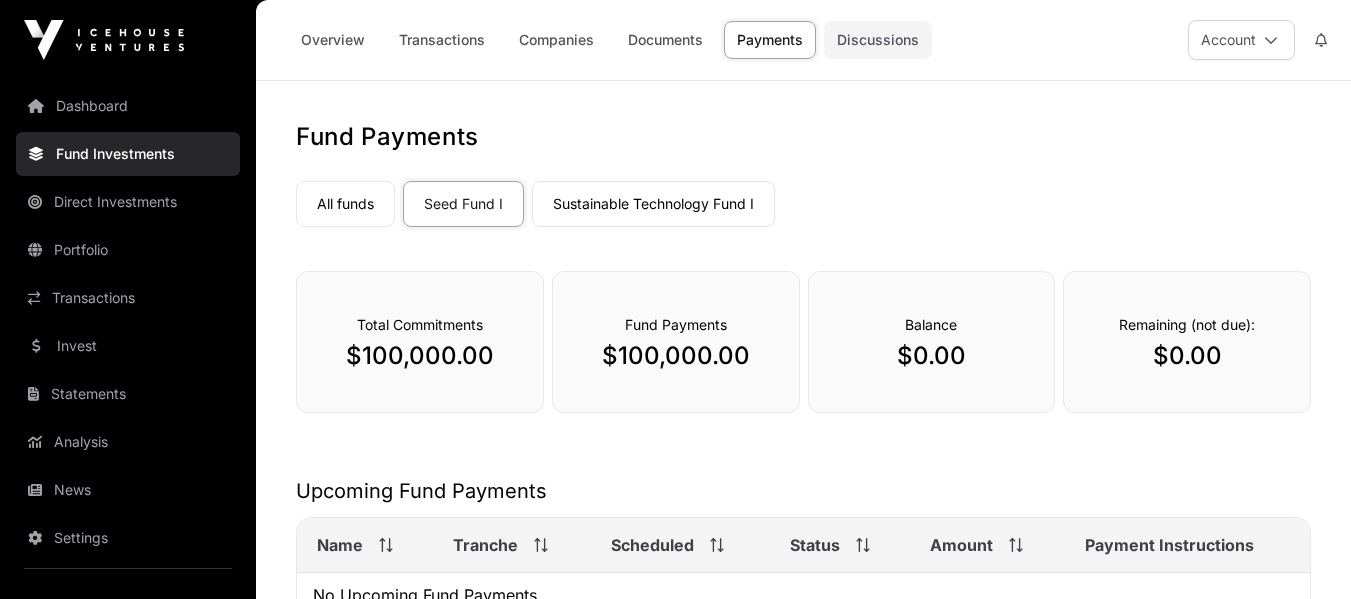 click on "Discussions" 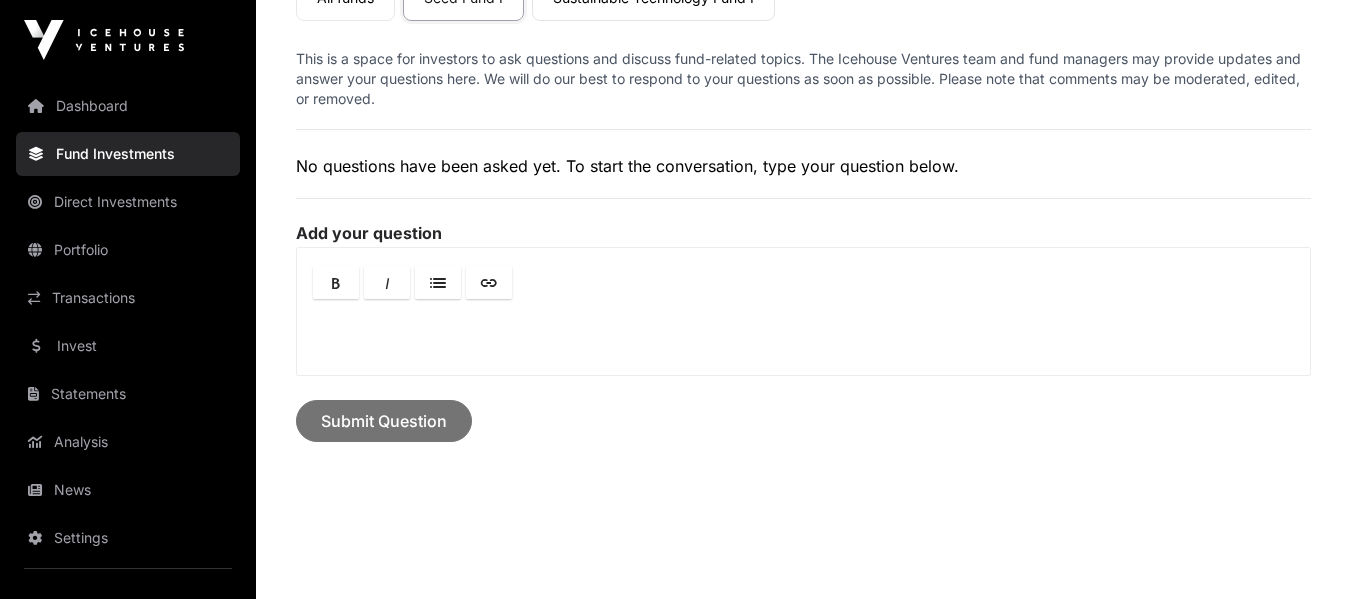 scroll, scrollTop: 0, scrollLeft: 0, axis: both 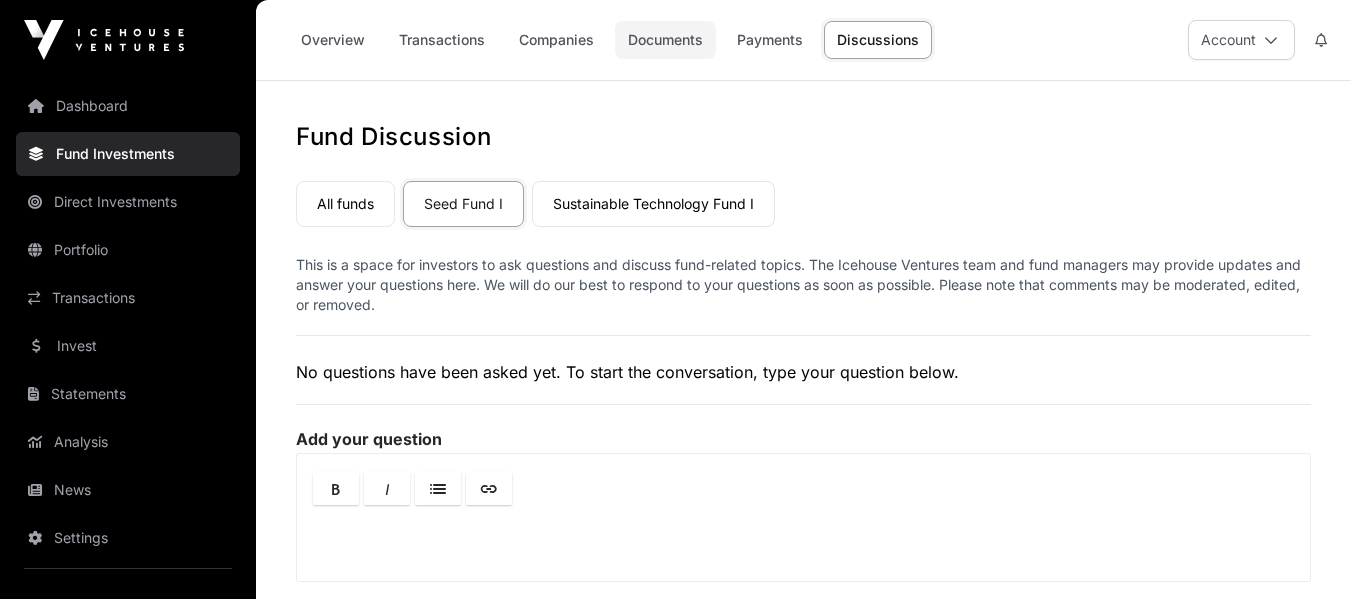 click on "Documents" 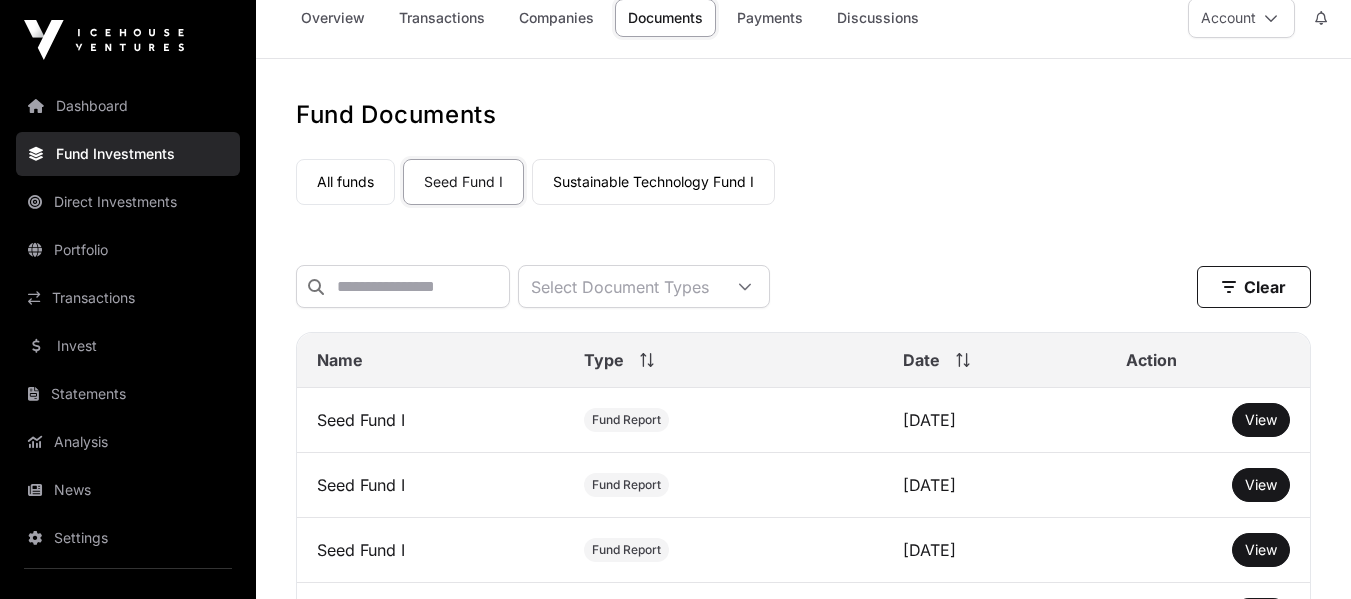 scroll, scrollTop: 23, scrollLeft: 0, axis: vertical 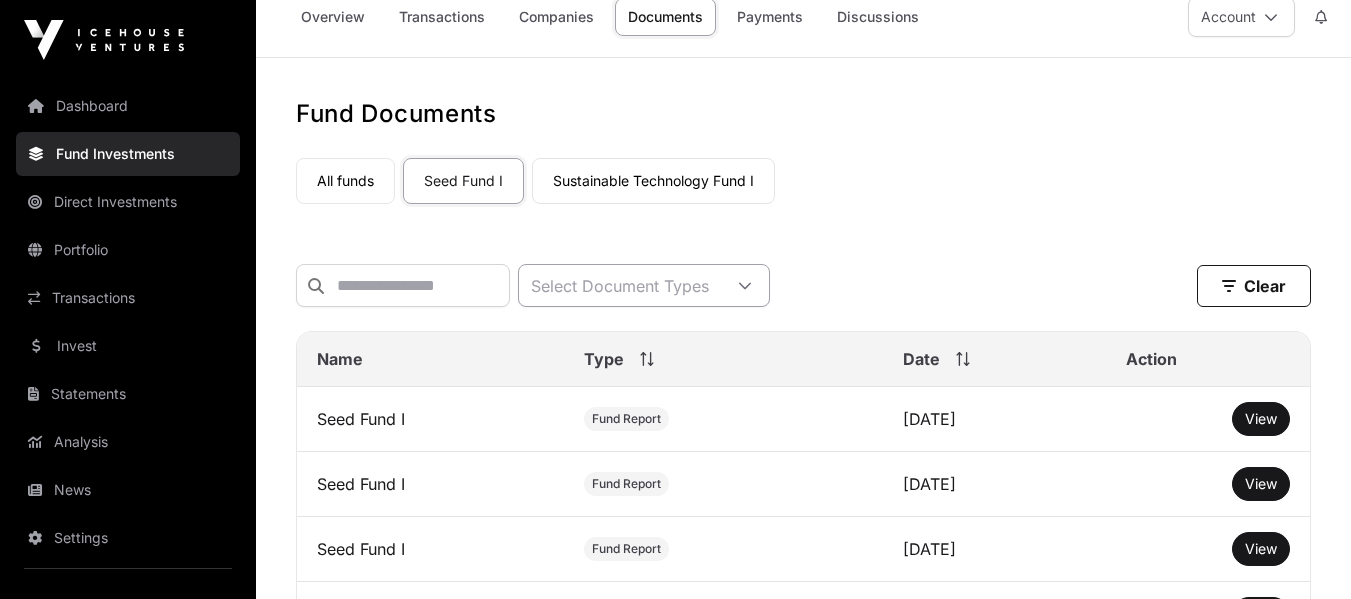 click 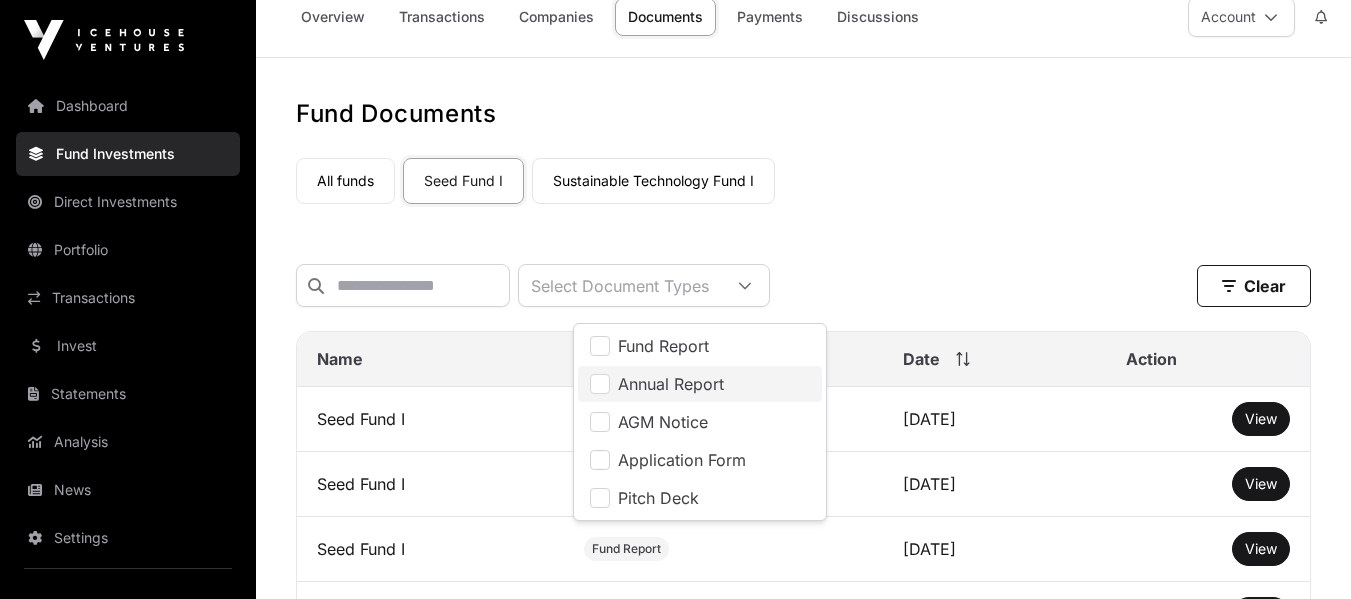 click on "Annual Report" 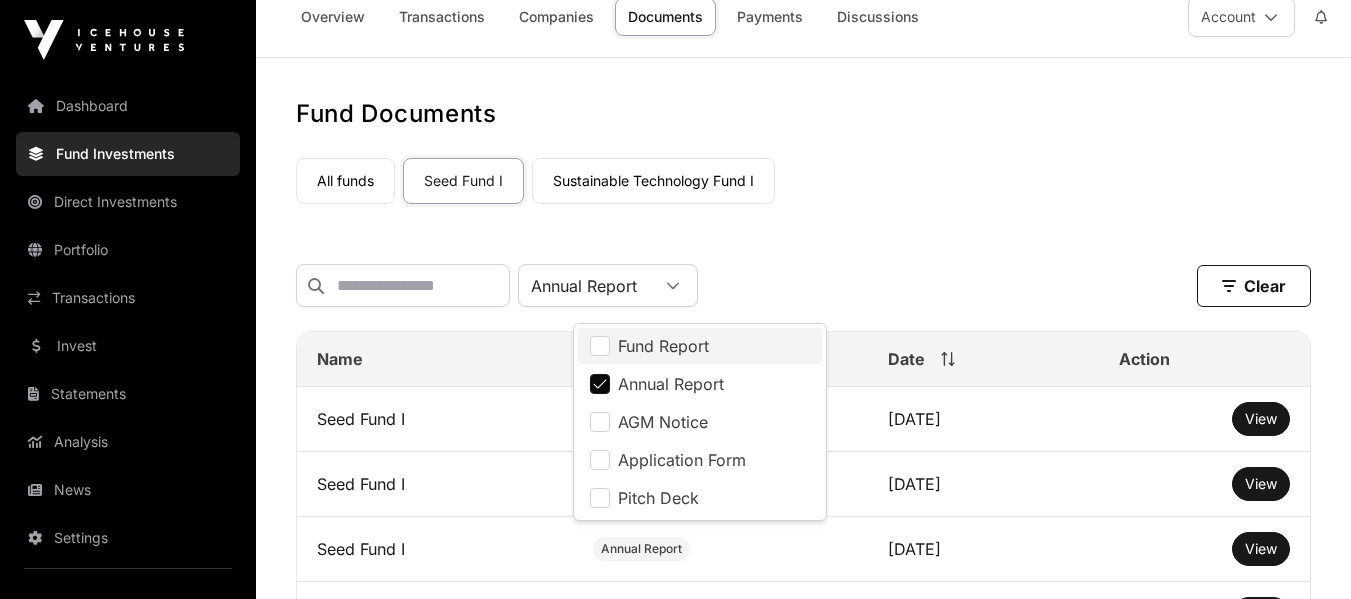 click on "Fund Report" 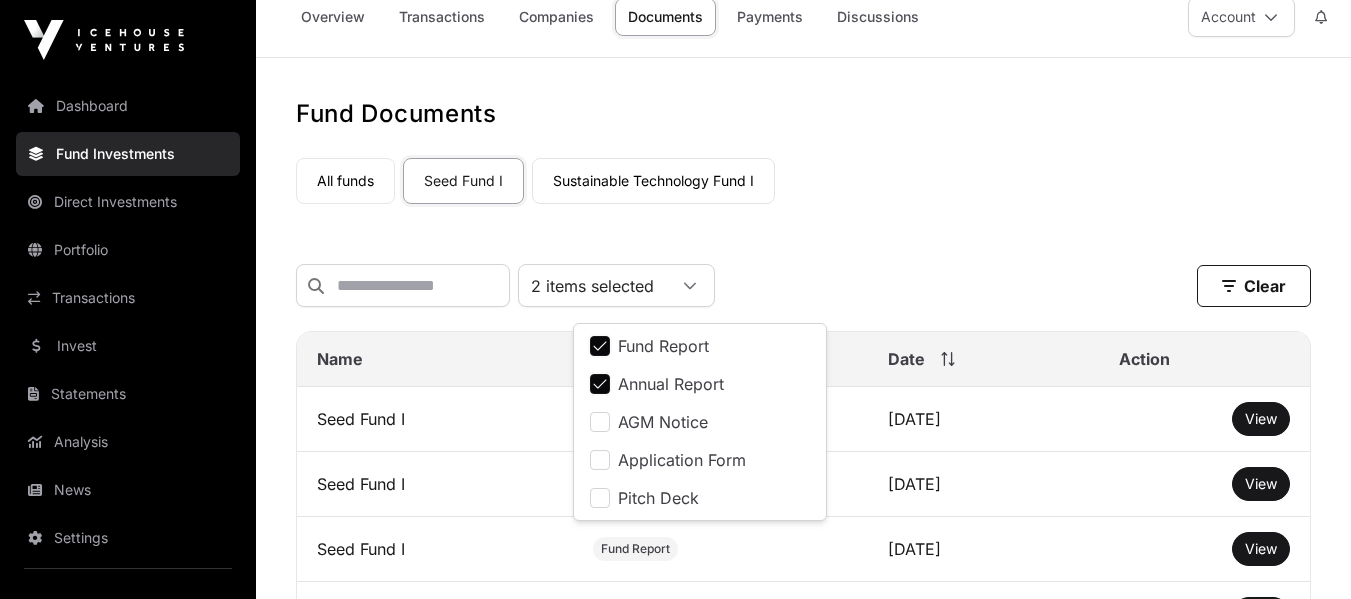 click on "All funds  Seed Fund I Sustainable Technology Fund I Select a fund Seed Fund I" 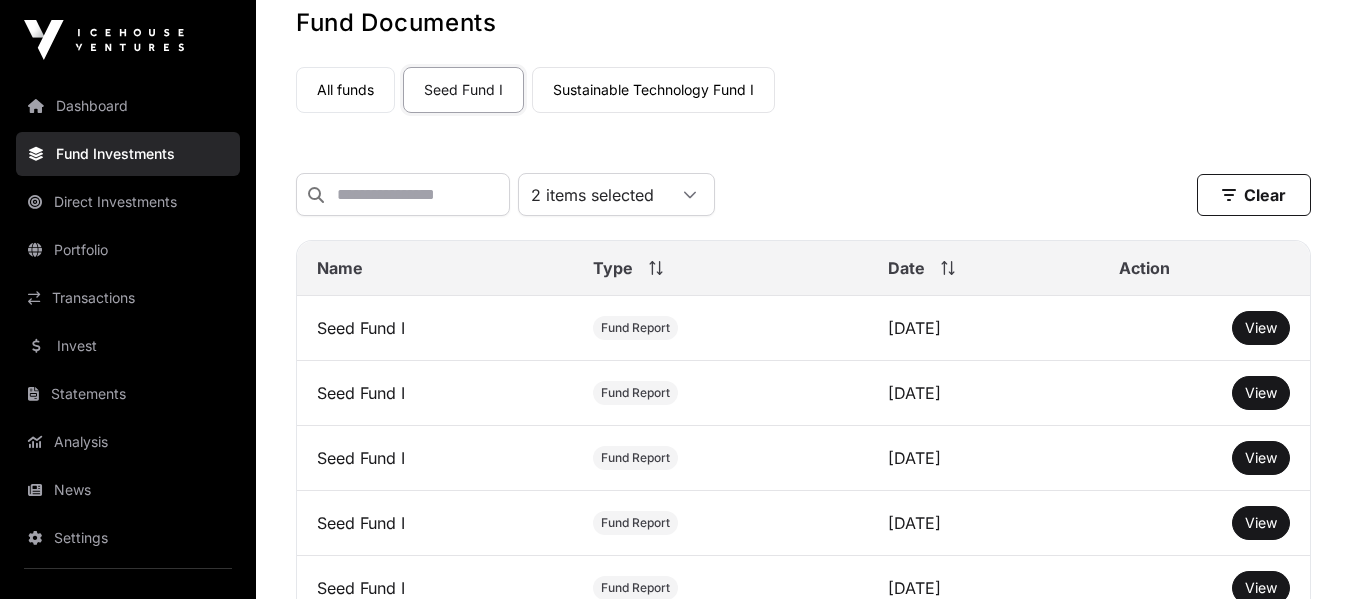 scroll, scrollTop: 118, scrollLeft: 0, axis: vertical 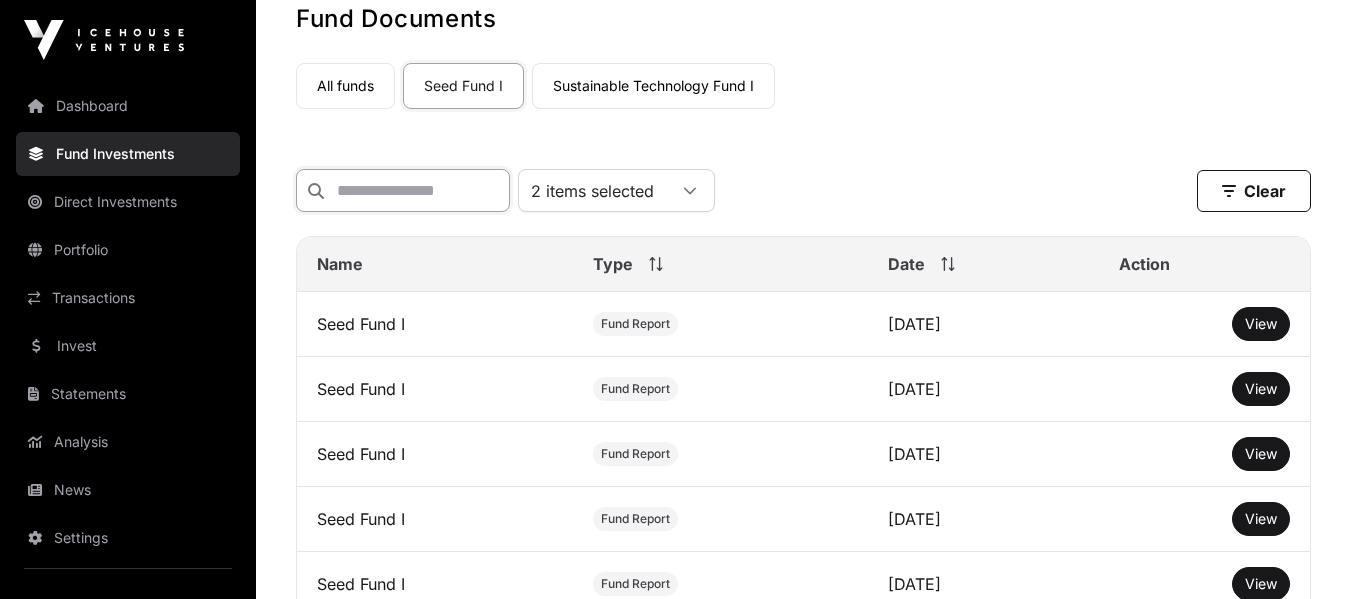 click 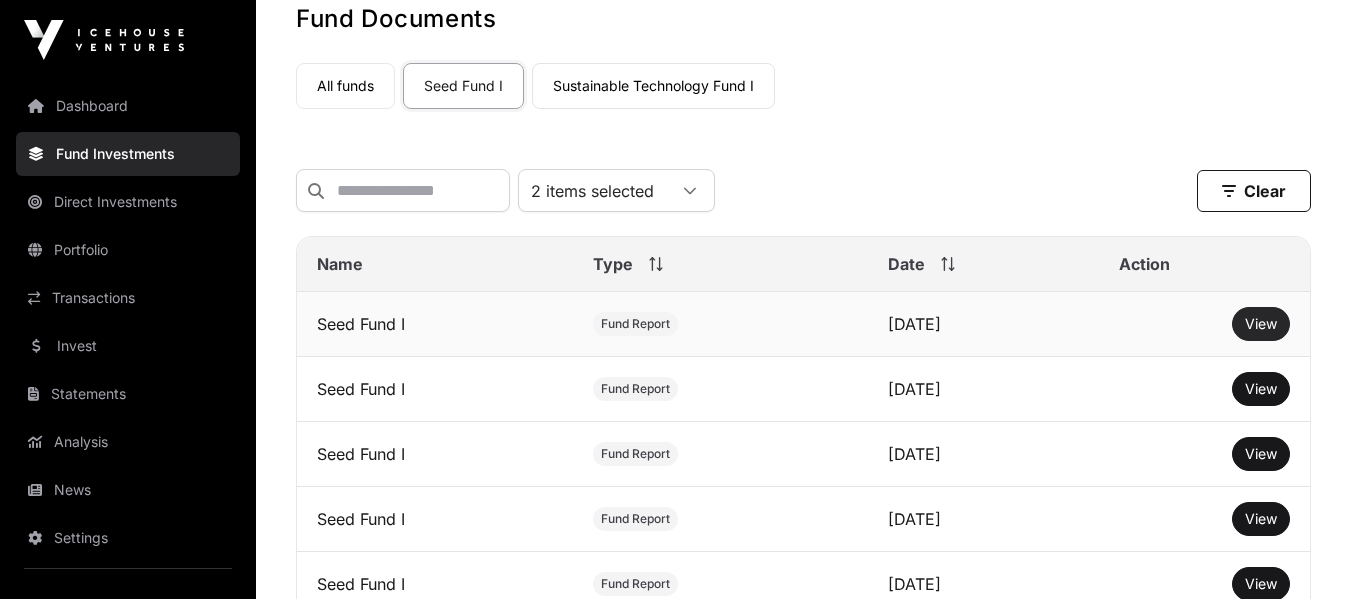 click on "View" 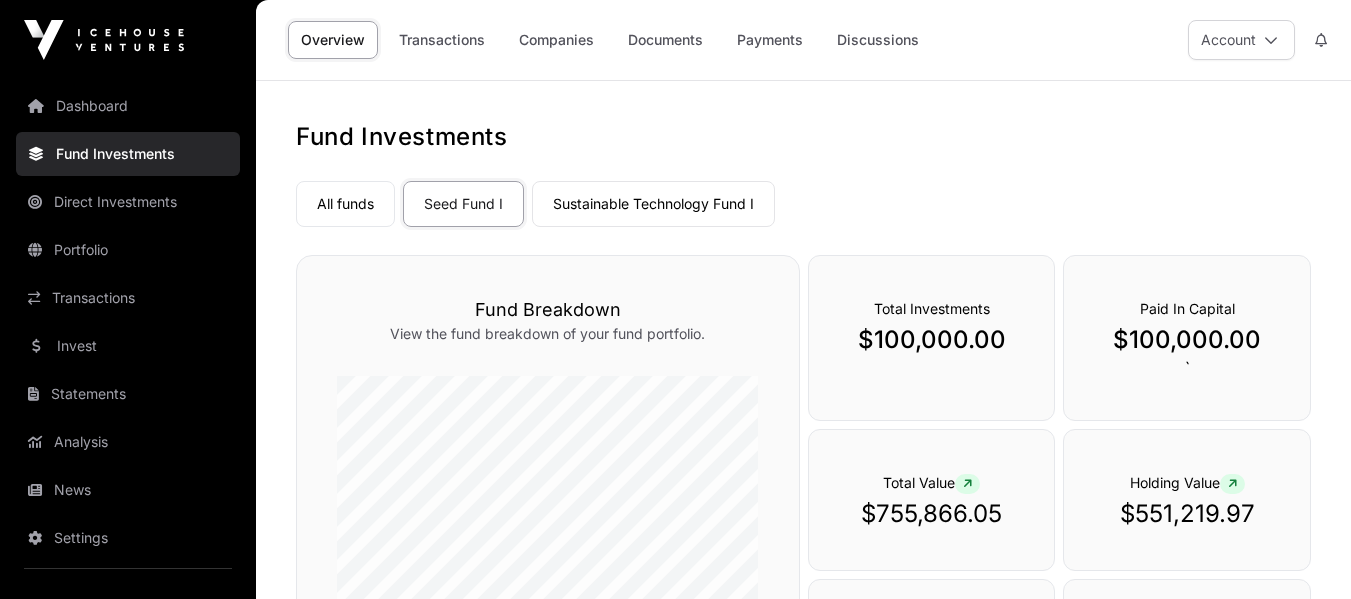 scroll, scrollTop: 0, scrollLeft: 0, axis: both 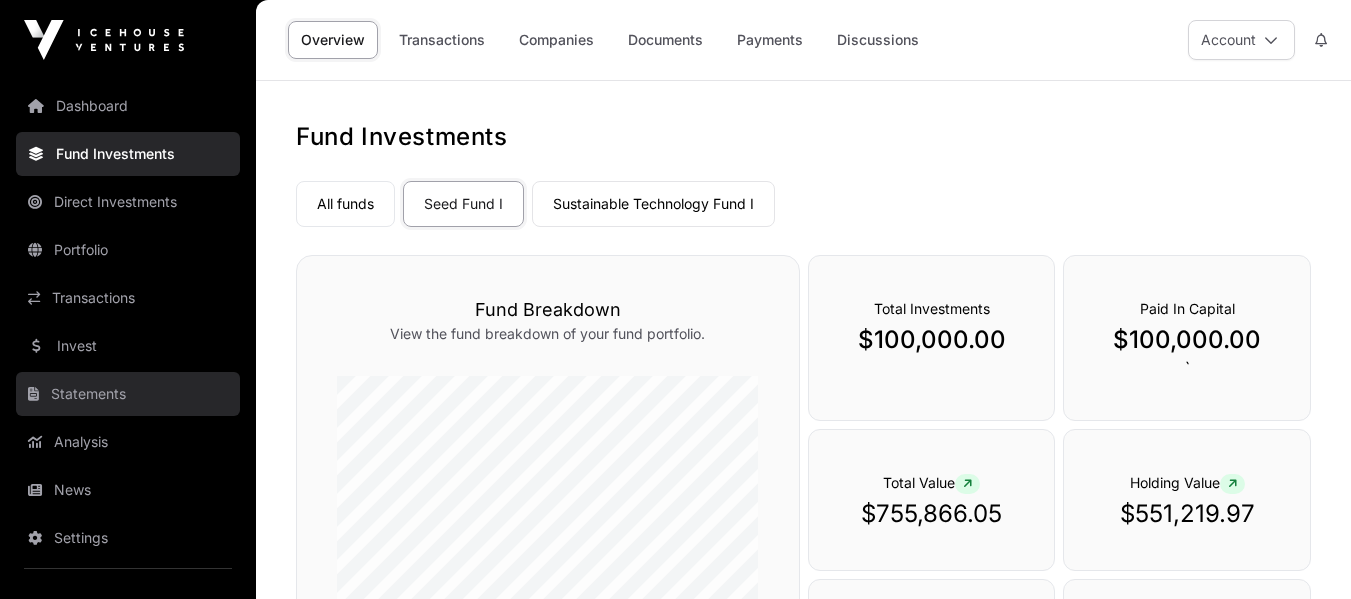 click on "Statements" 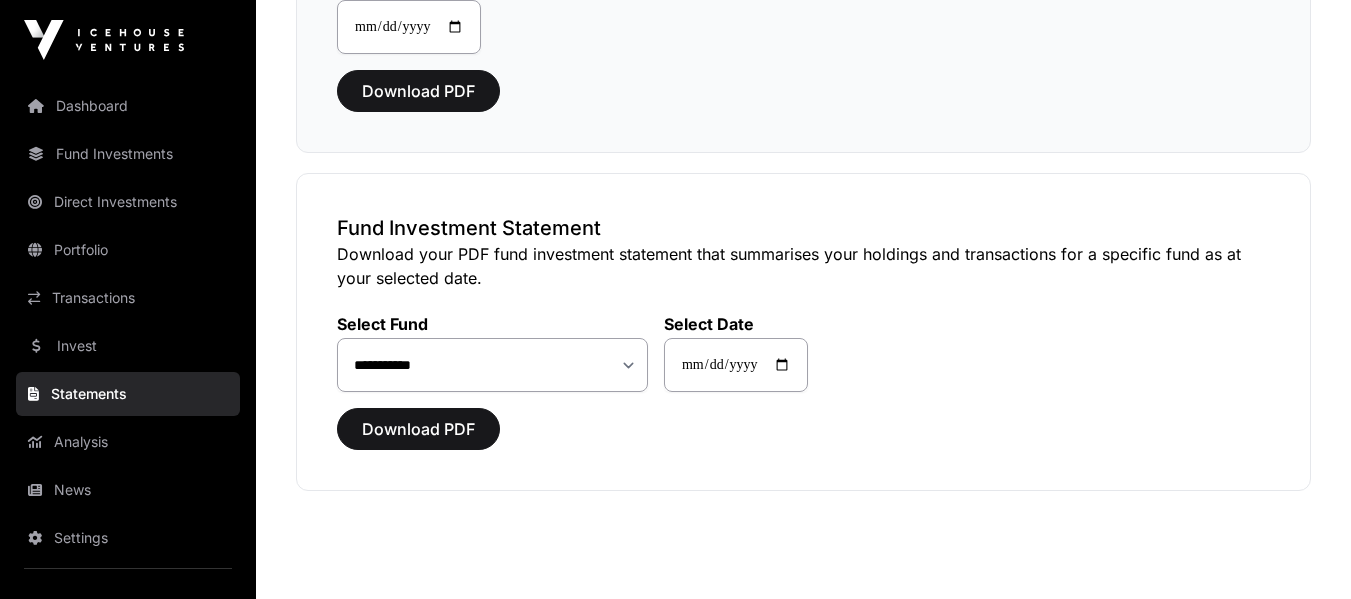 scroll, scrollTop: 339, scrollLeft: 0, axis: vertical 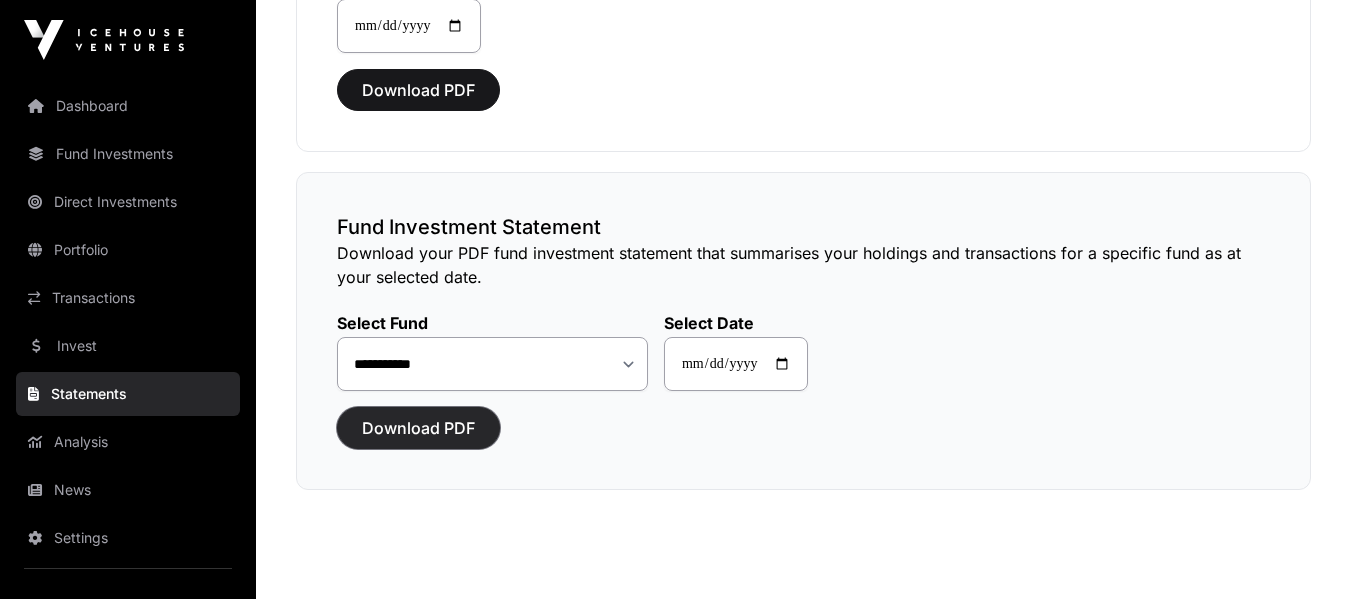 click on "Download PDF" 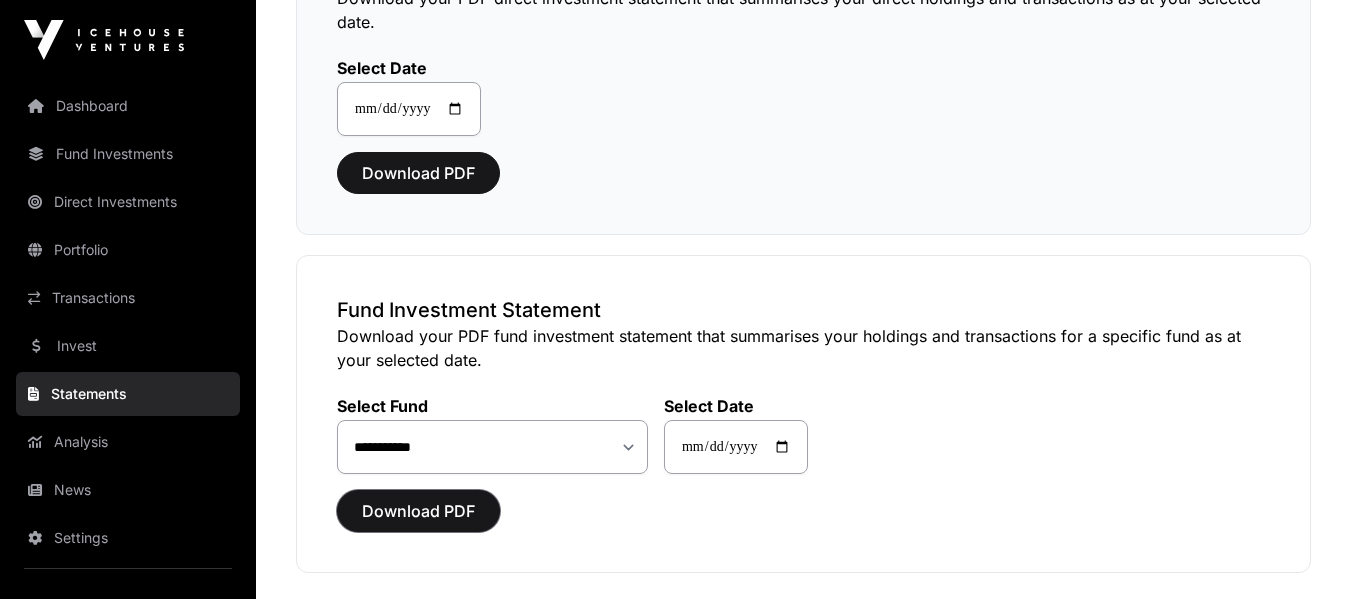 scroll, scrollTop: 258, scrollLeft: 0, axis: vertical 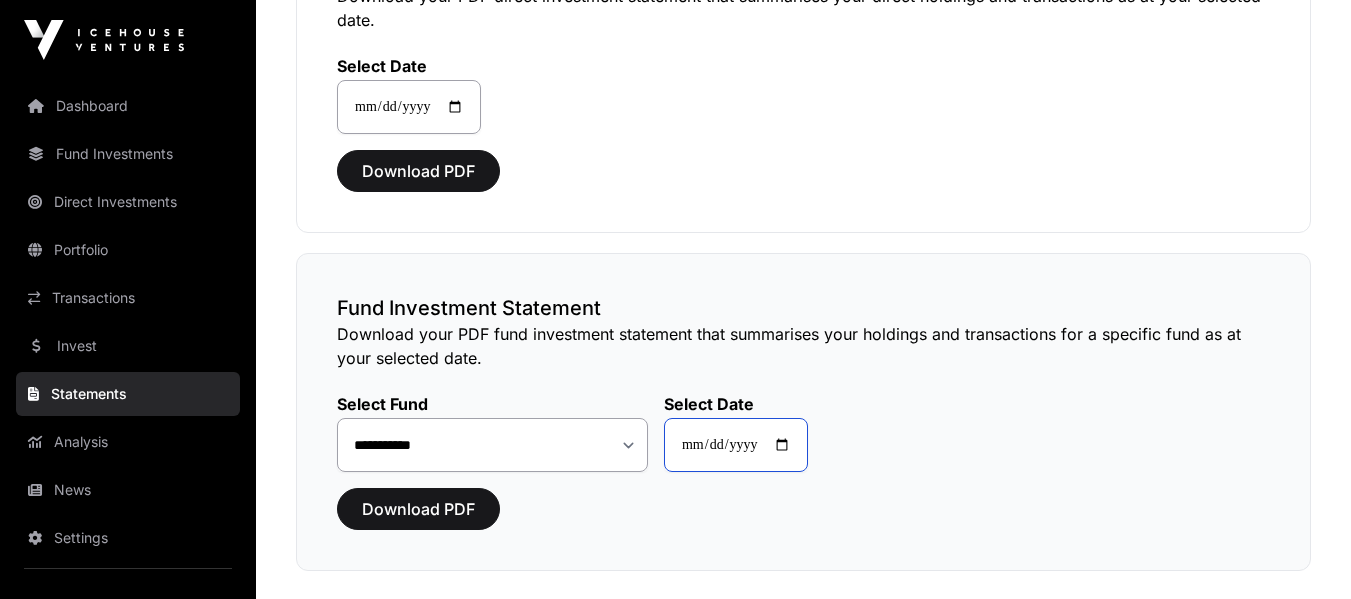 click on "**********" 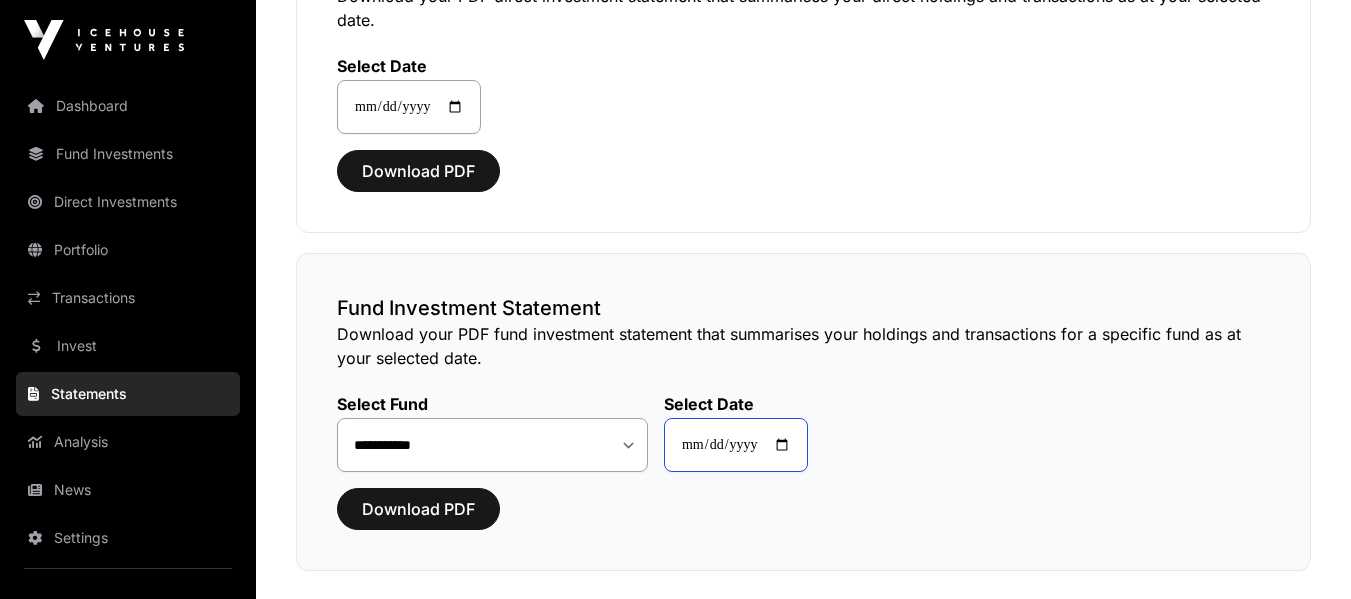 click on "**********" 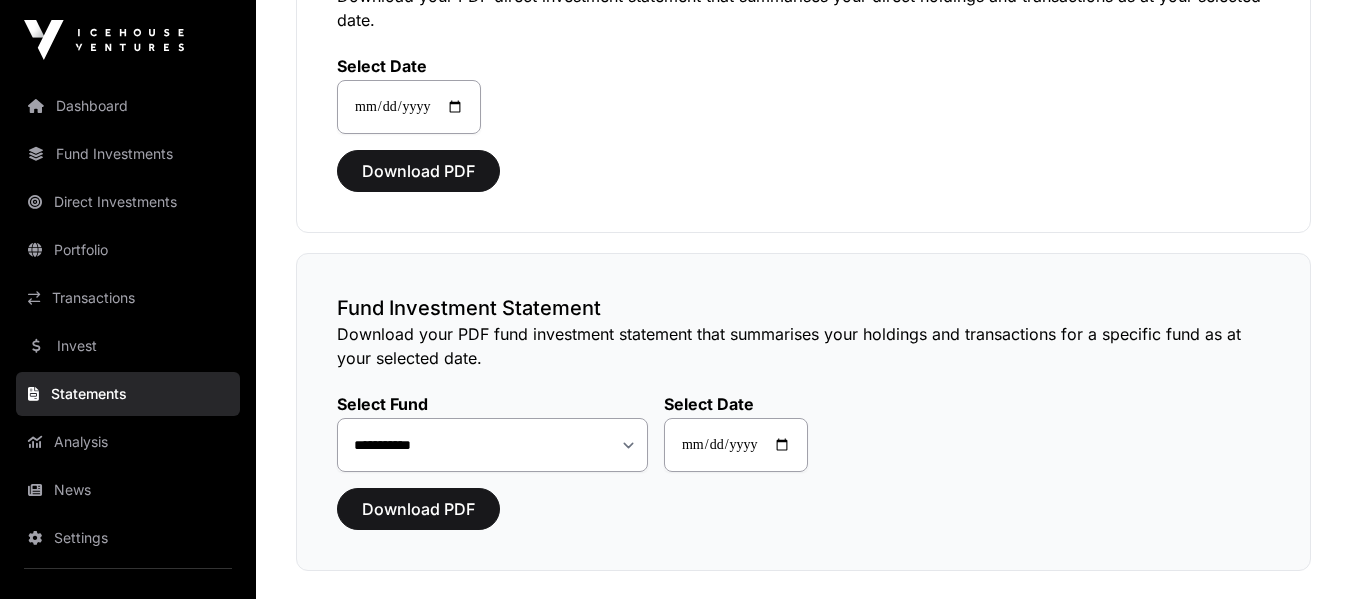 click on "**********" 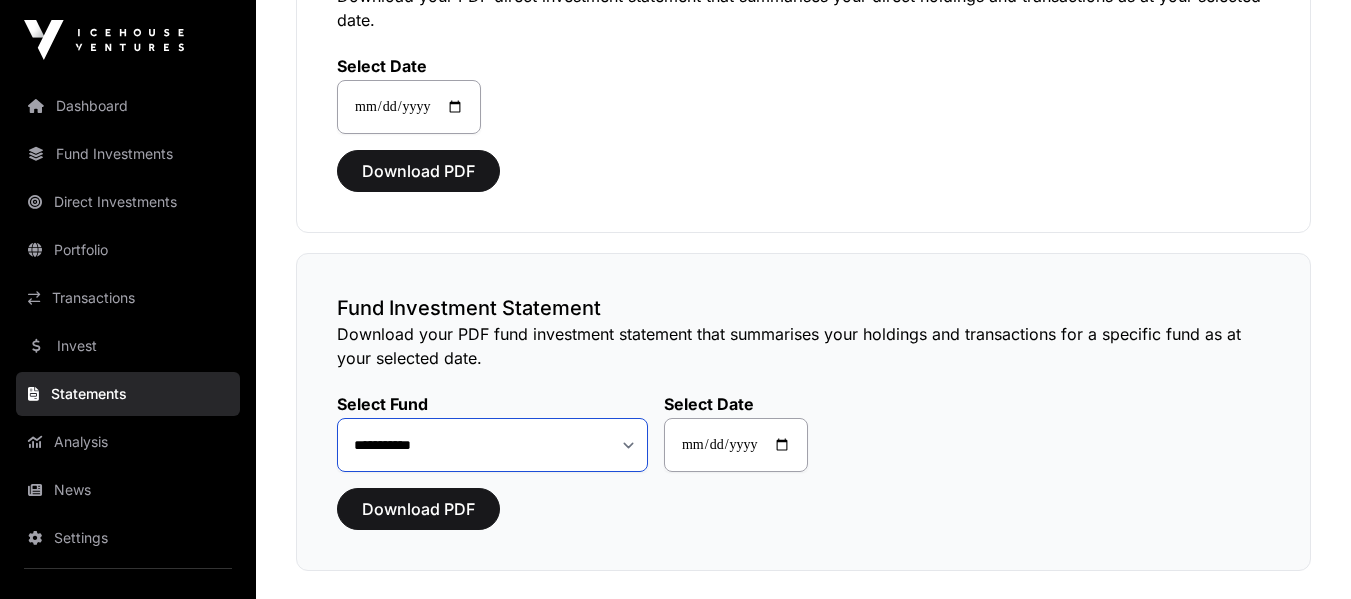 click on "**********" 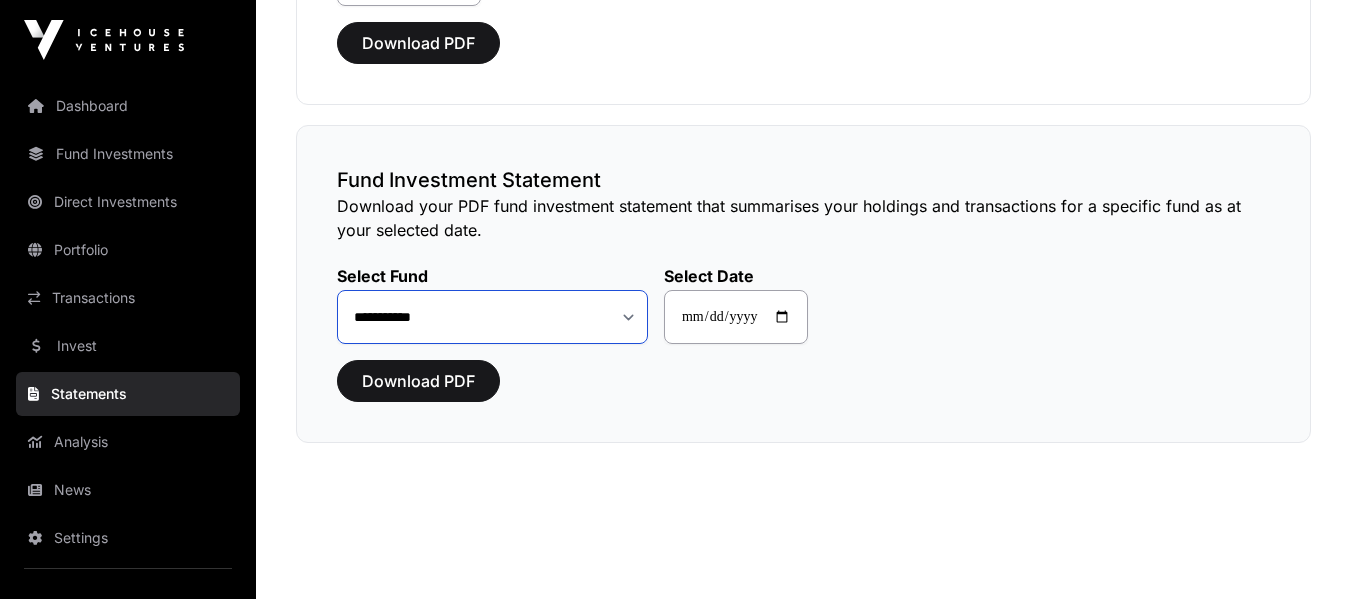 scroll, scrollTop: 387, scrollLeft: 0, axis: vertical 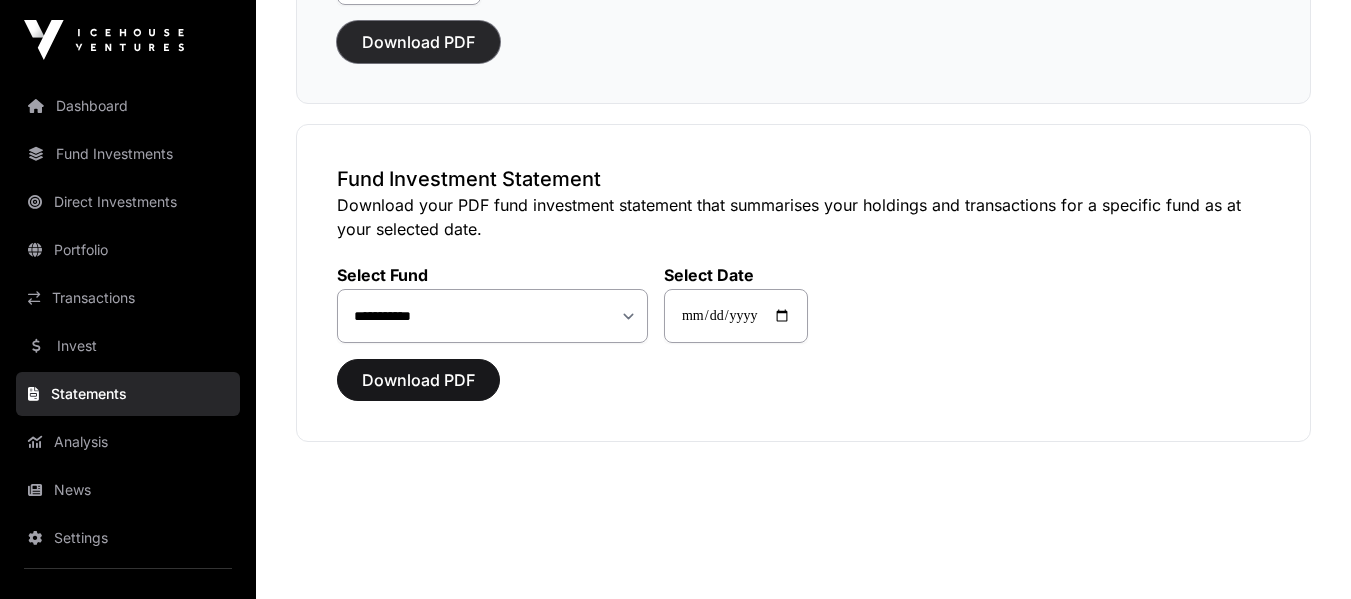 click on "Download PDF" 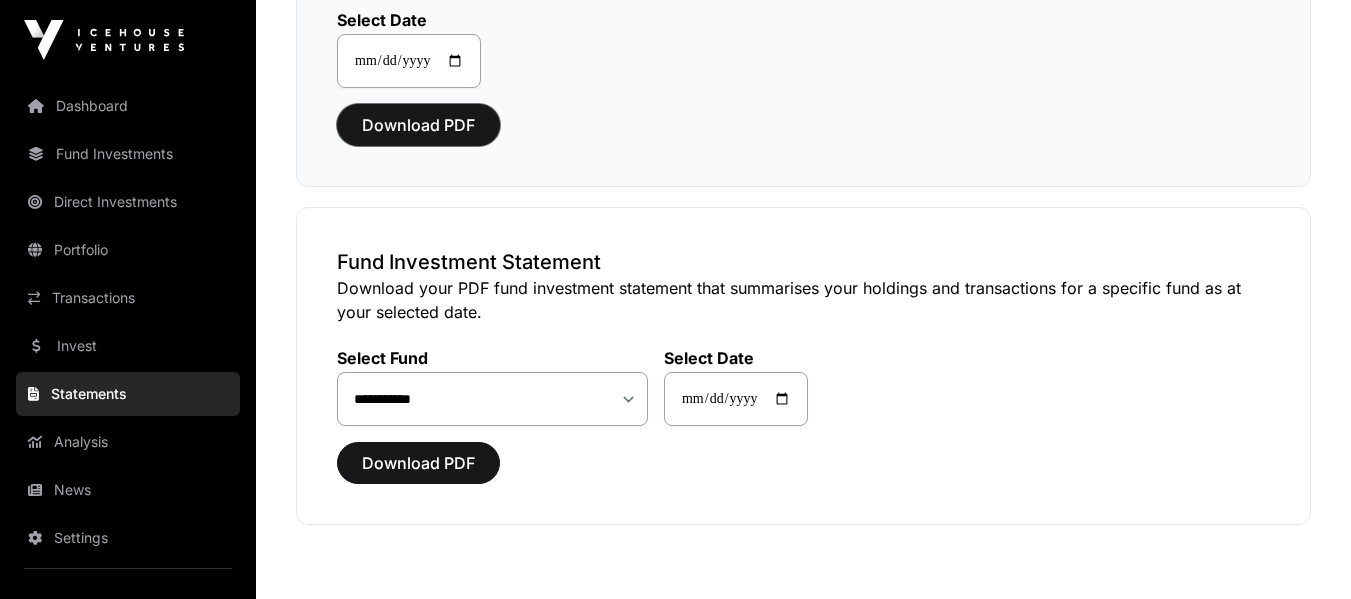 scroll, scrollTop: 302, scrollLeft: 0, axis: vertical 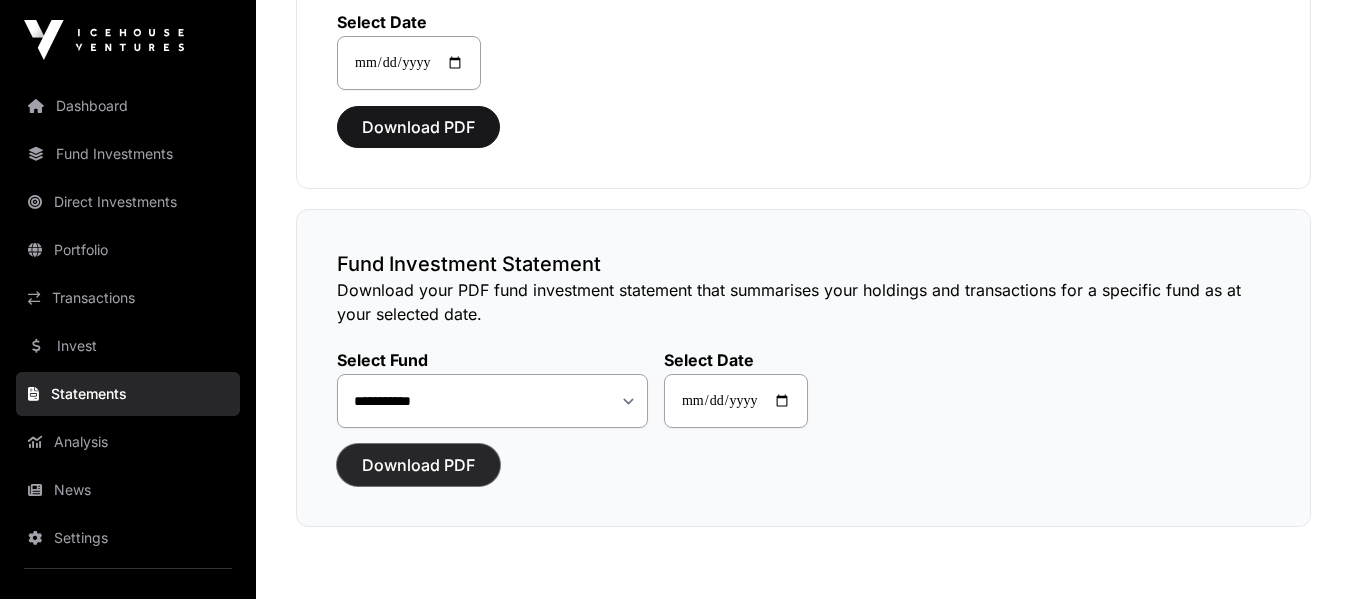 click on "Download PDF" 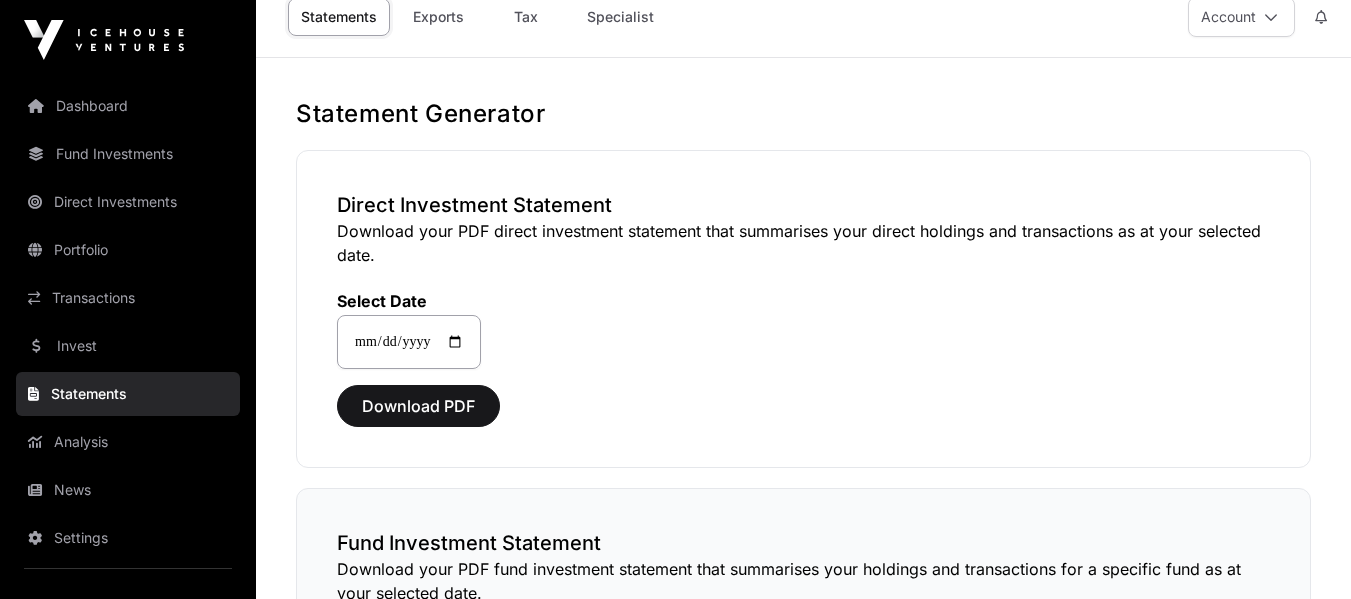 scroll, scrollTop: 0, scrollLeft: 0, axis: both 